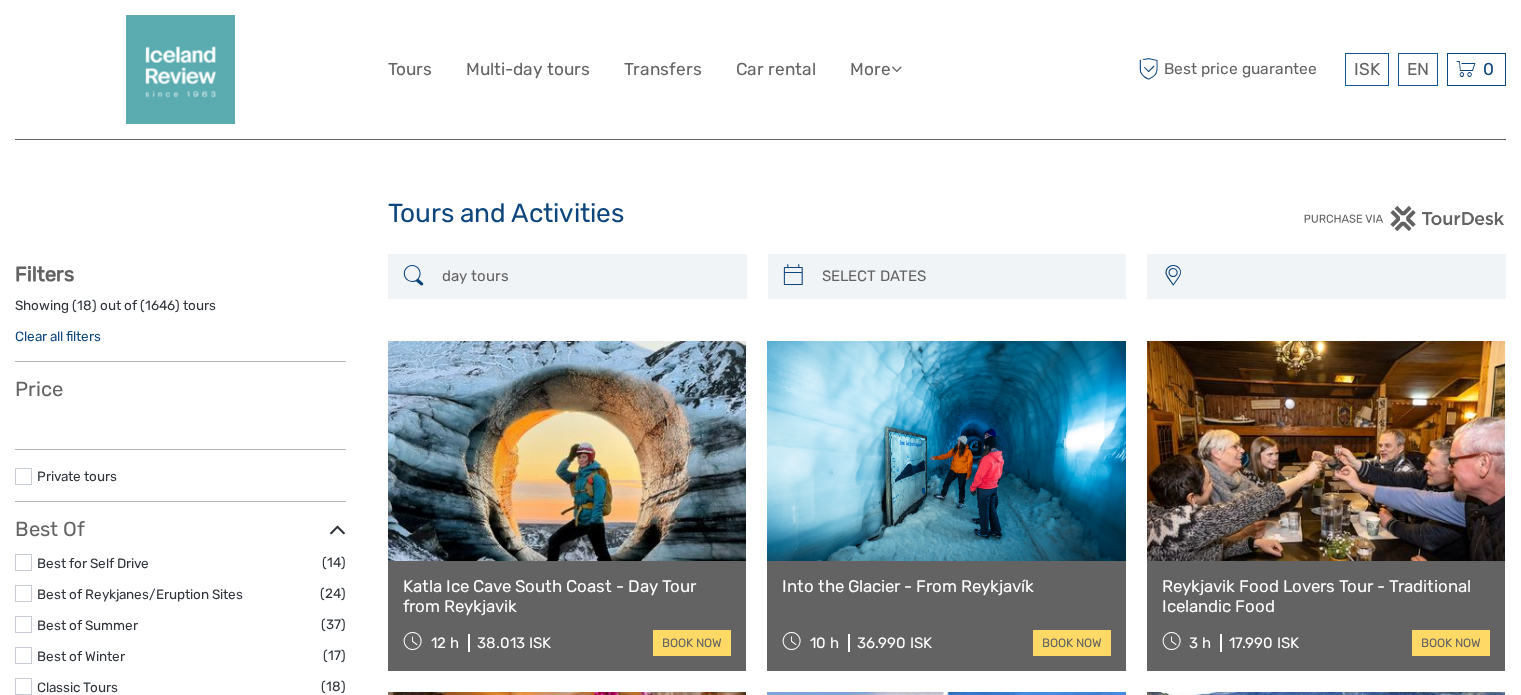 select 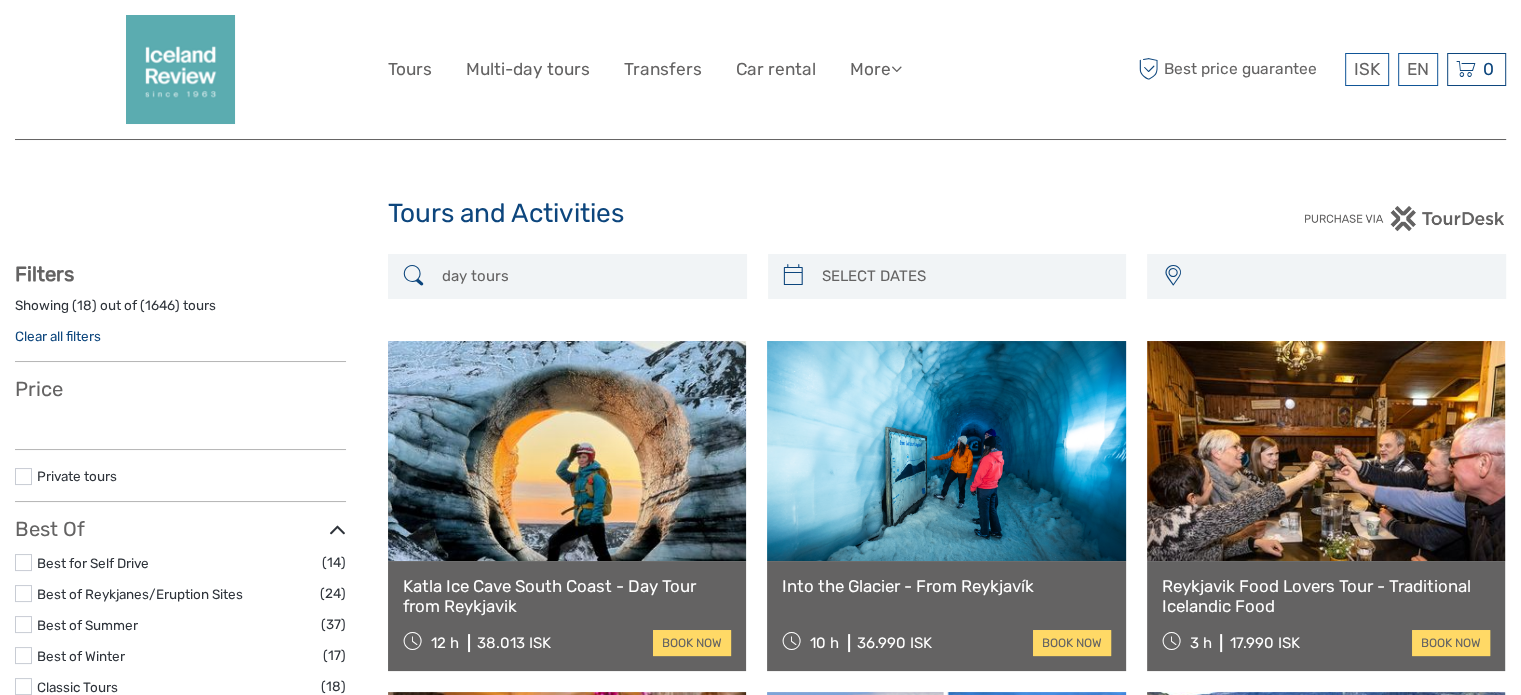 select 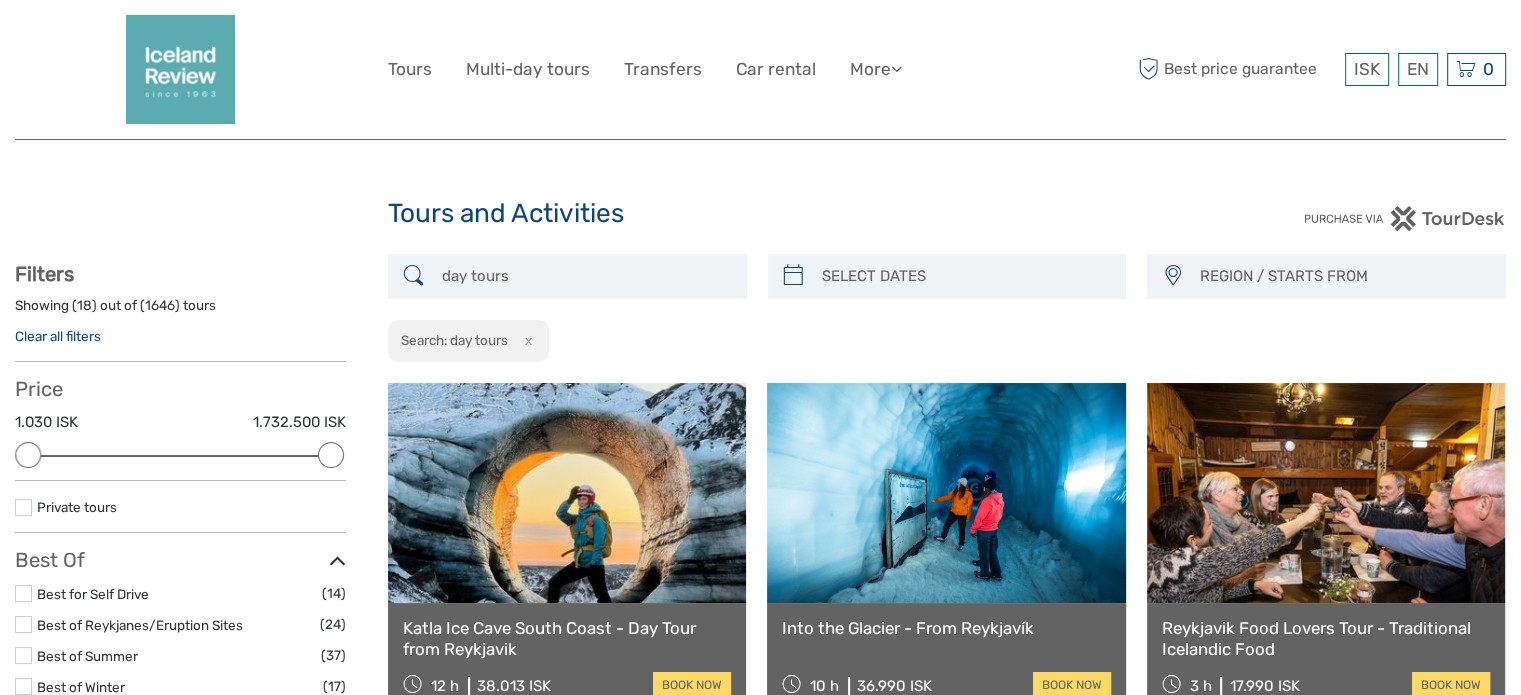 scroll, scrollTop: 0, scrollLeft: 0, axis: both 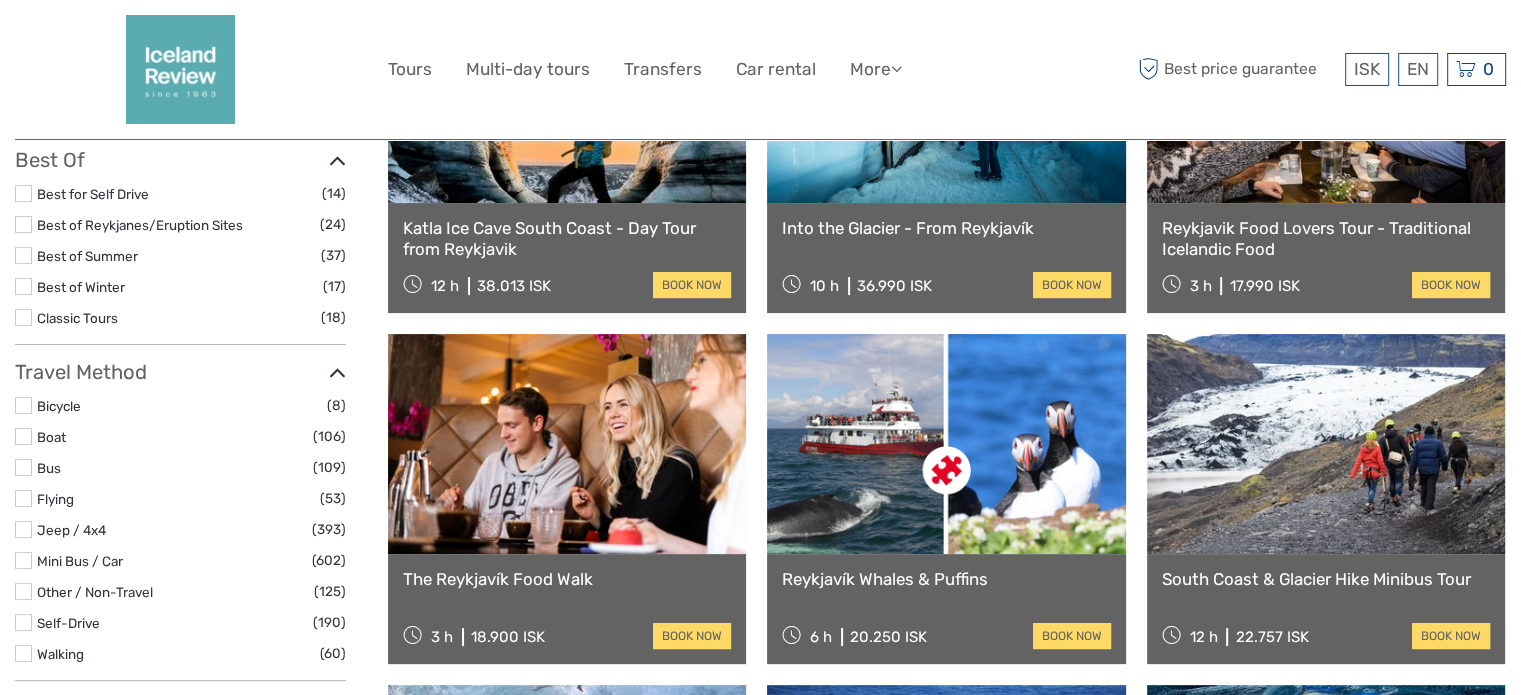 click at bounding box center [567, 444] 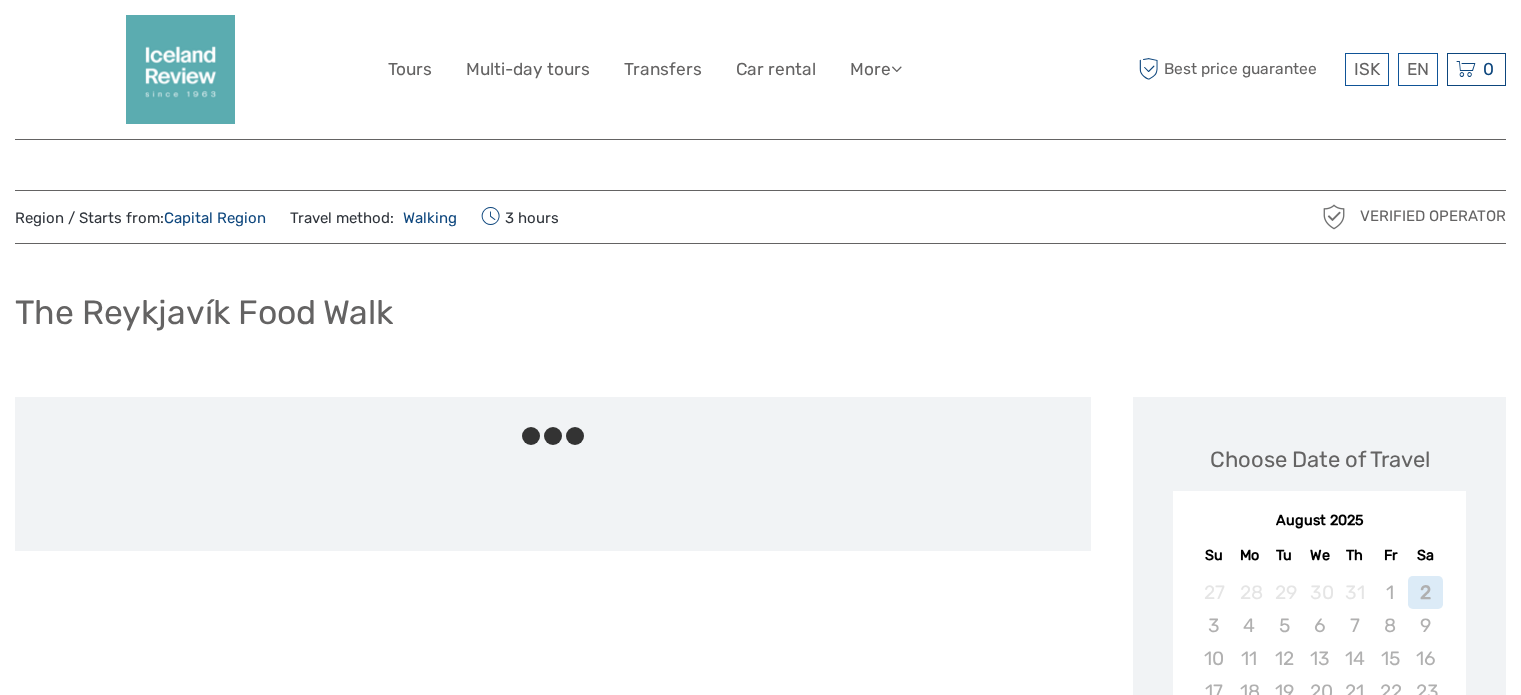 scroll, scrollTop: 0, scrollLeft: 0, axis: both 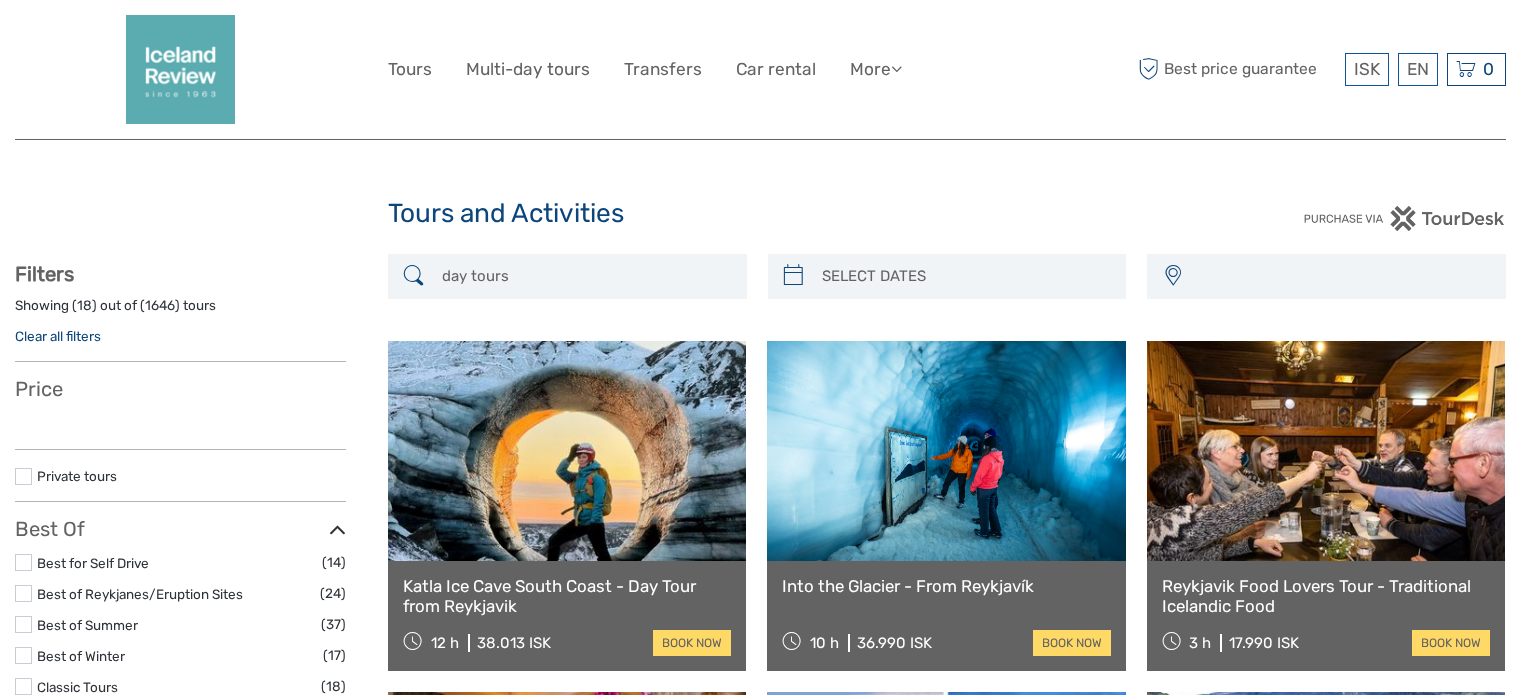 select 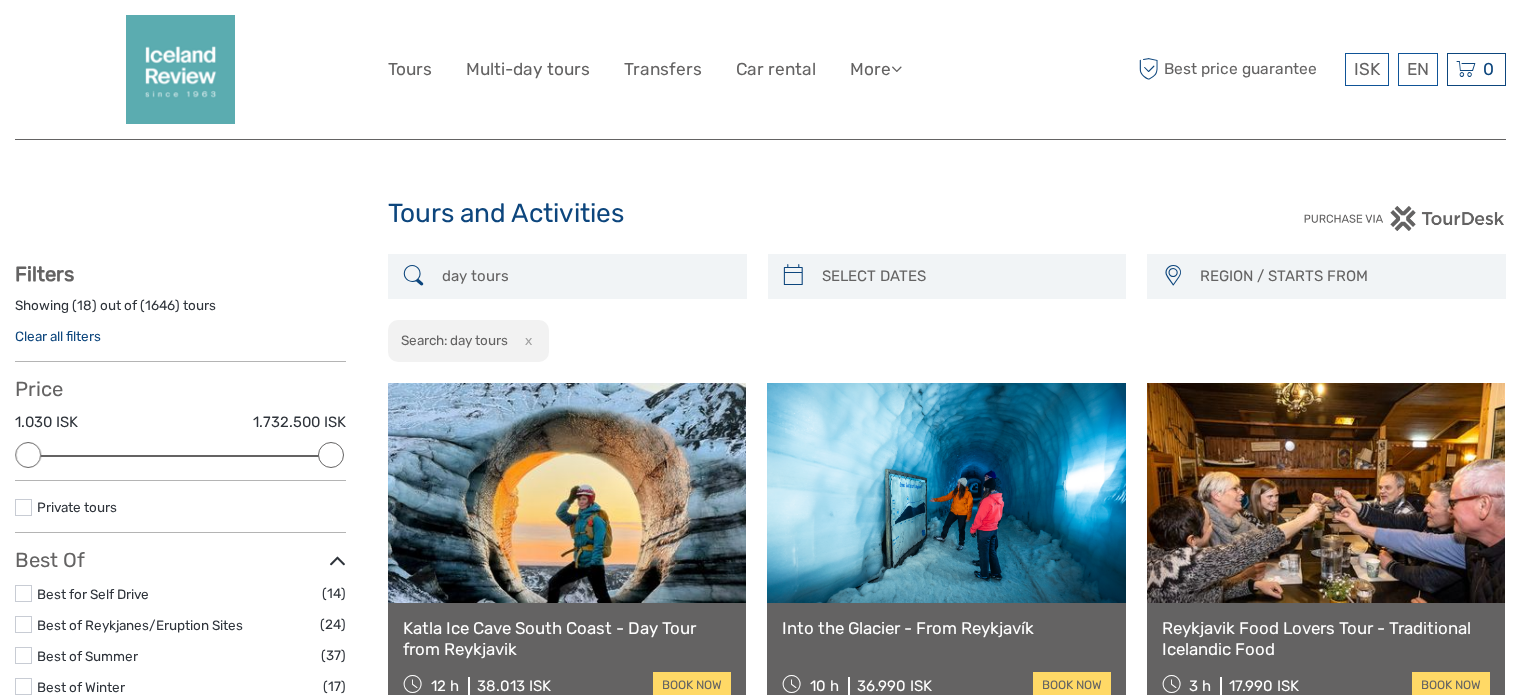 scroll, scrollTop: 400, scrollLeft: 0, axis: vertical 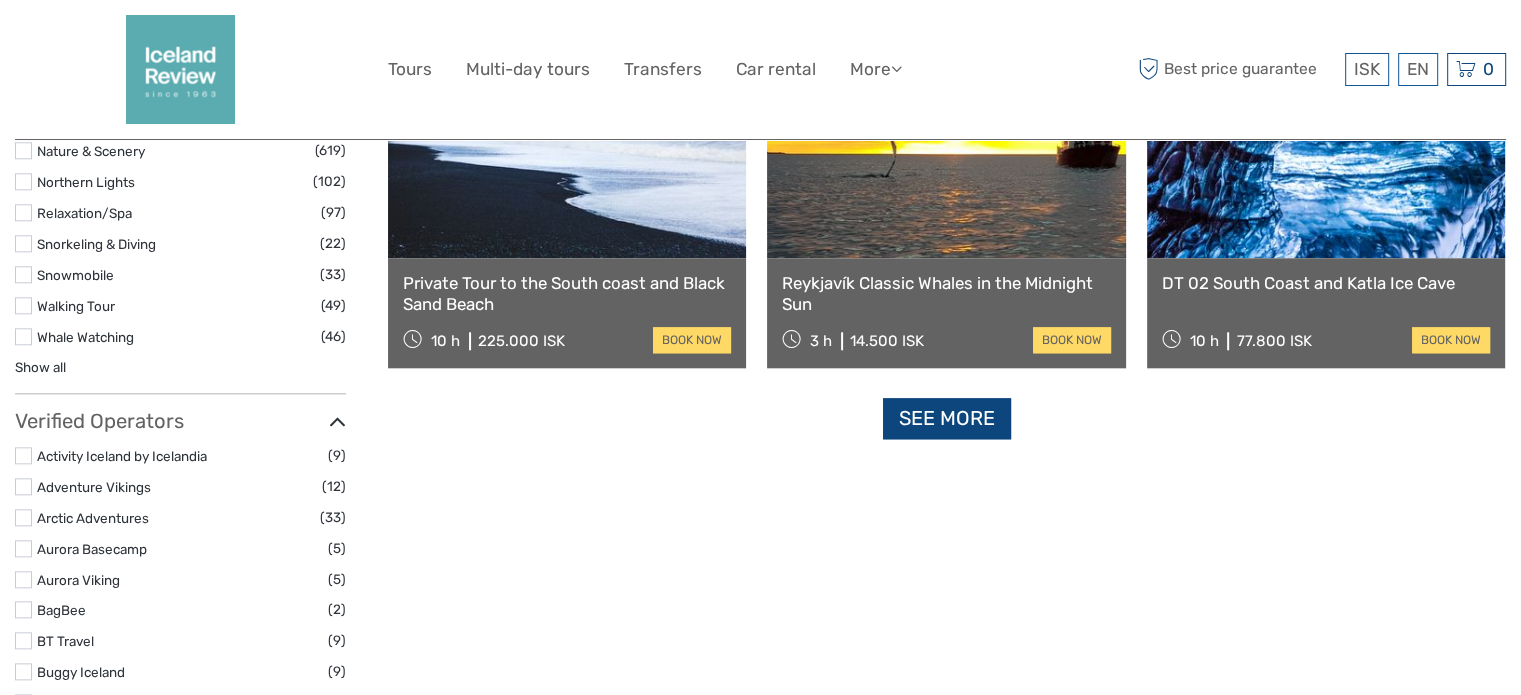 click on "See more" at bounding box center (947, 418) 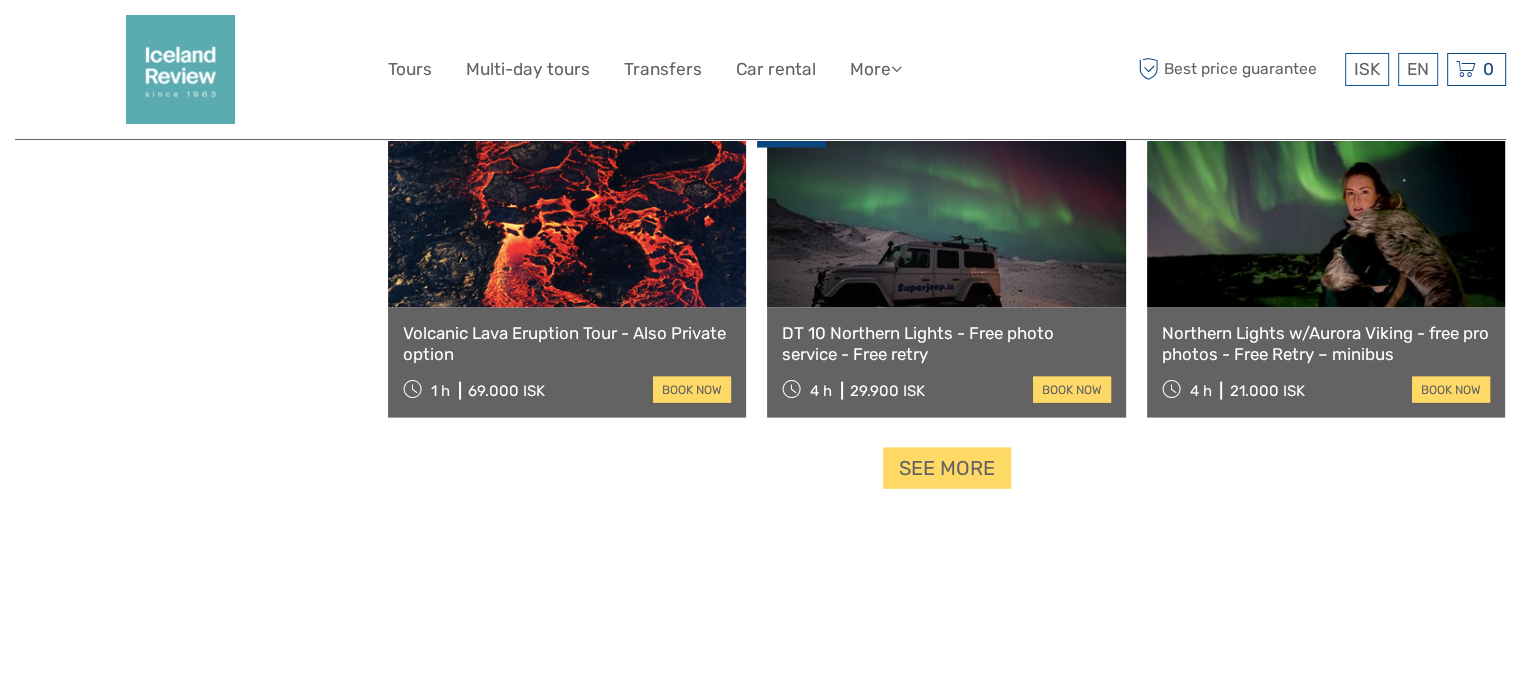 scroll, scrollTop: 4200, scrollLeft: 0, axis: vertical 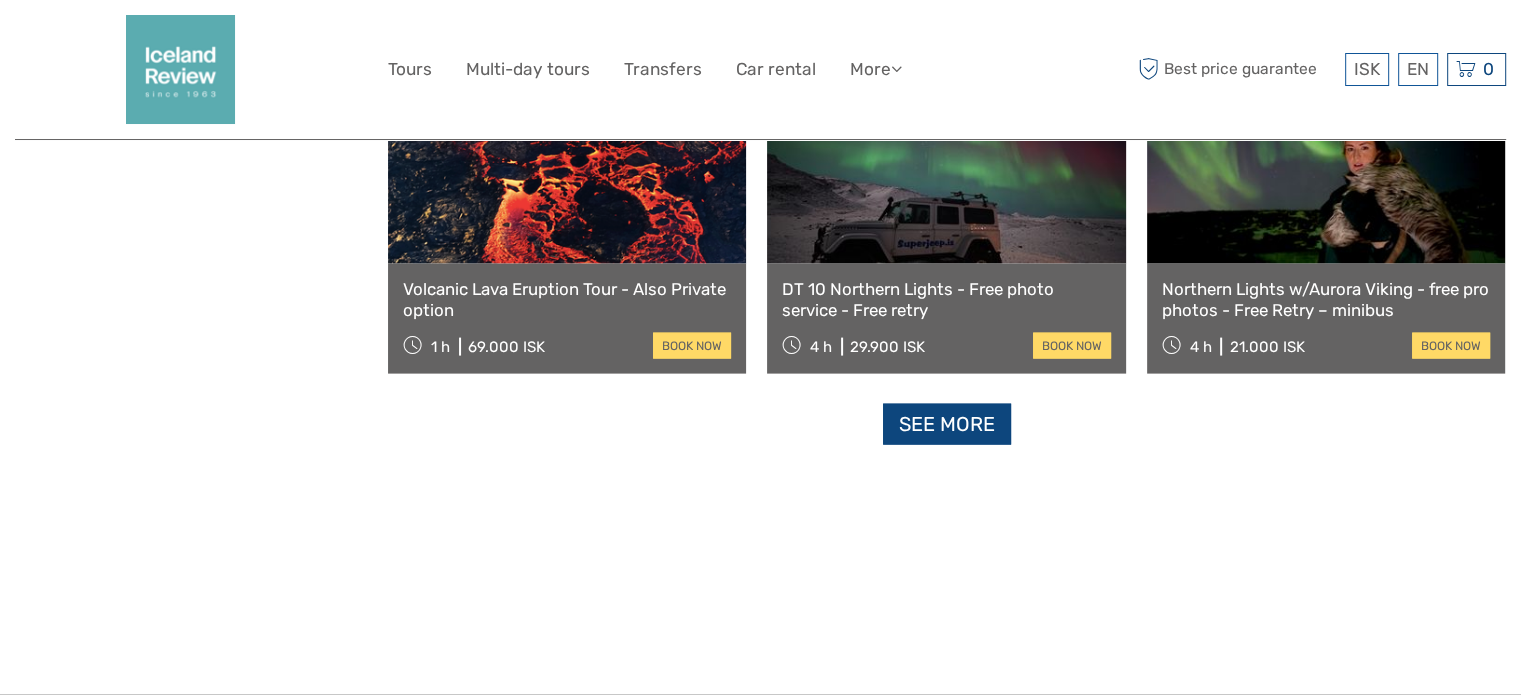 click on "See more" at bounding box center (947, 424) 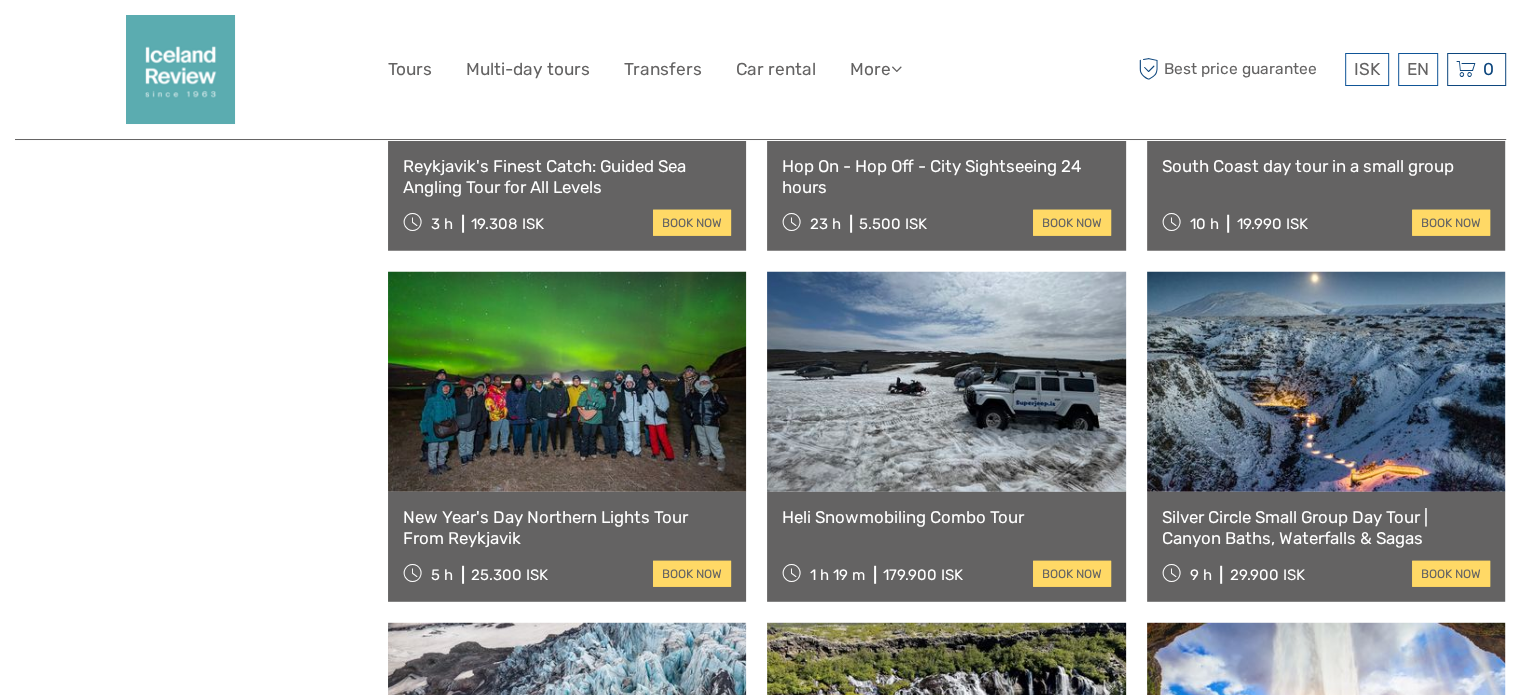scroll, scrollTop: 5400, scrollLeft: 0, axis: vertical 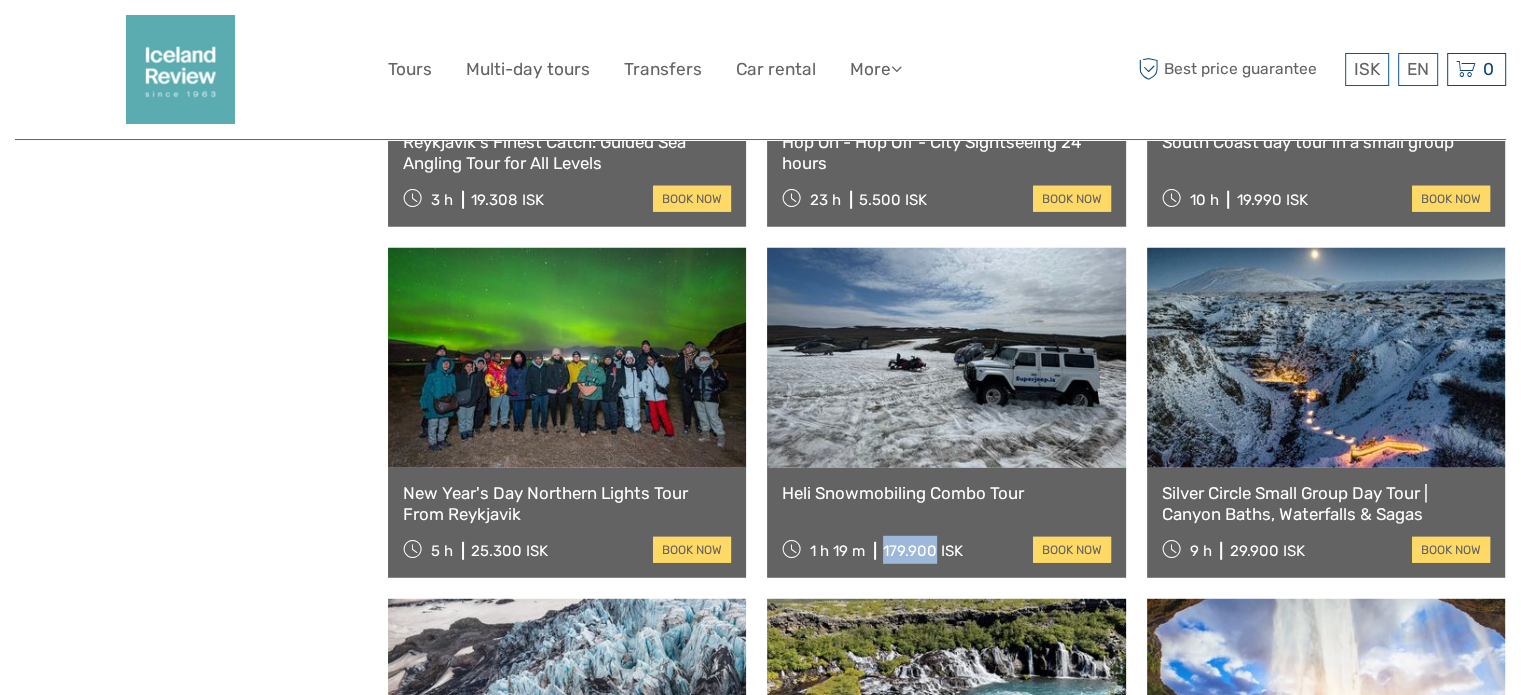 drag, startPoint x: 934, startPoint y: 545, endPoint x: 884, endPoint y: 548, distance: 50.08992 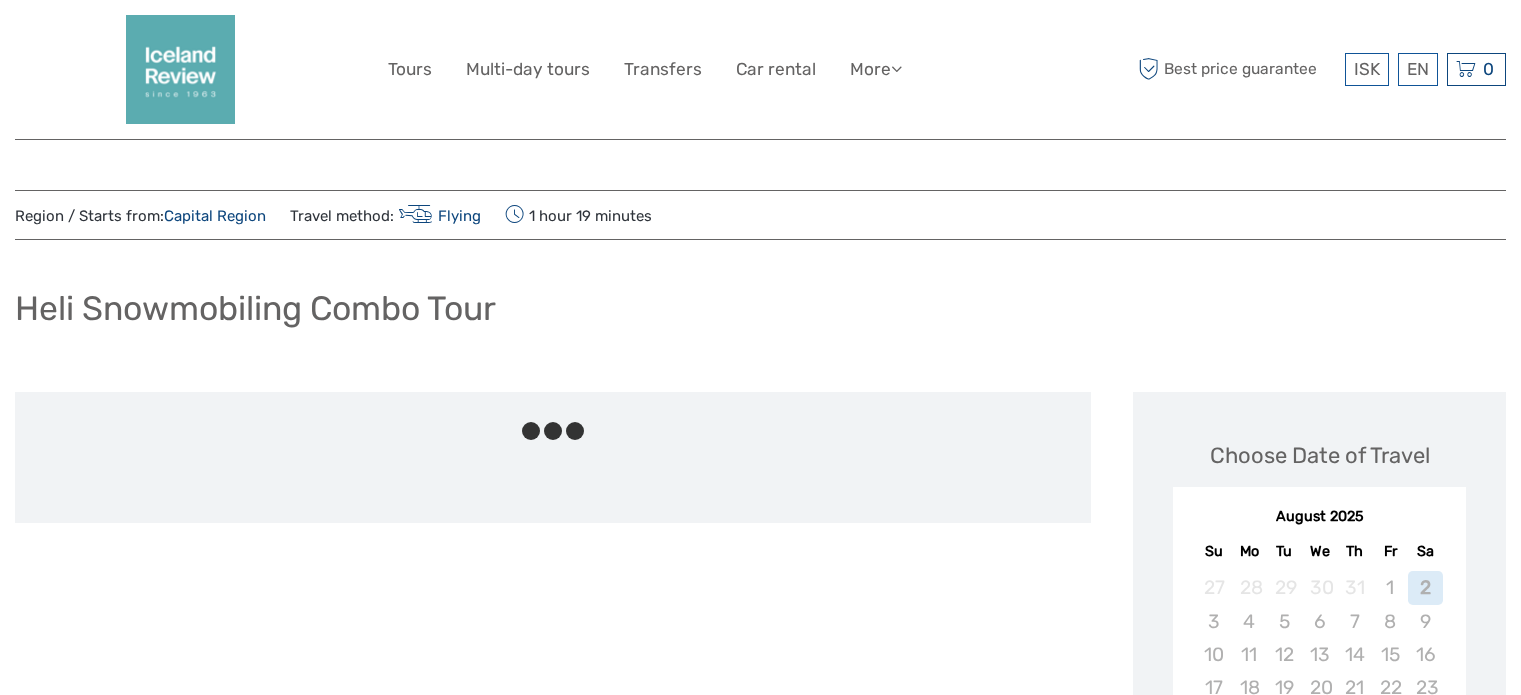 scroll, scrollTop: 0, scrollLeft: 0, axis: both 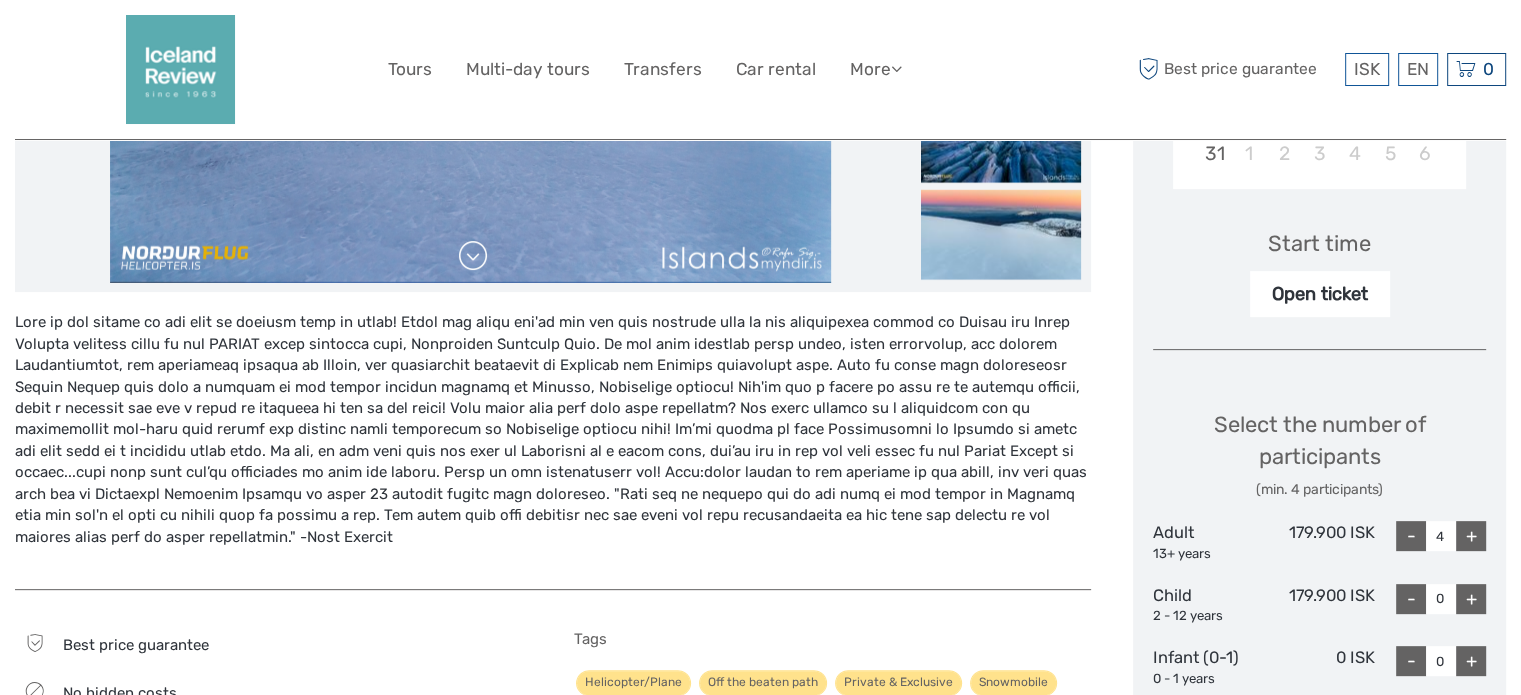 click at bounding box center [473, 256] 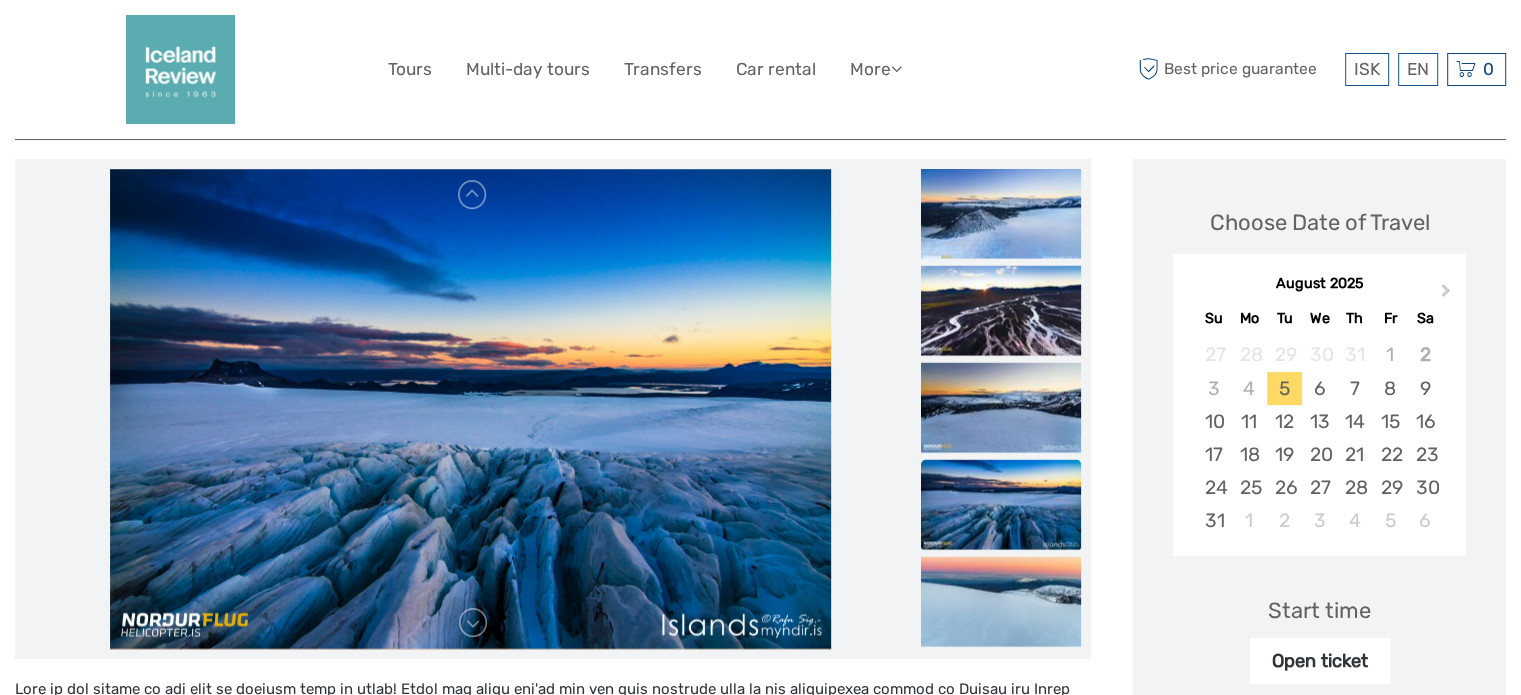 scroll, scrollTop: 200, scrollLeft: 0, axis: vertical 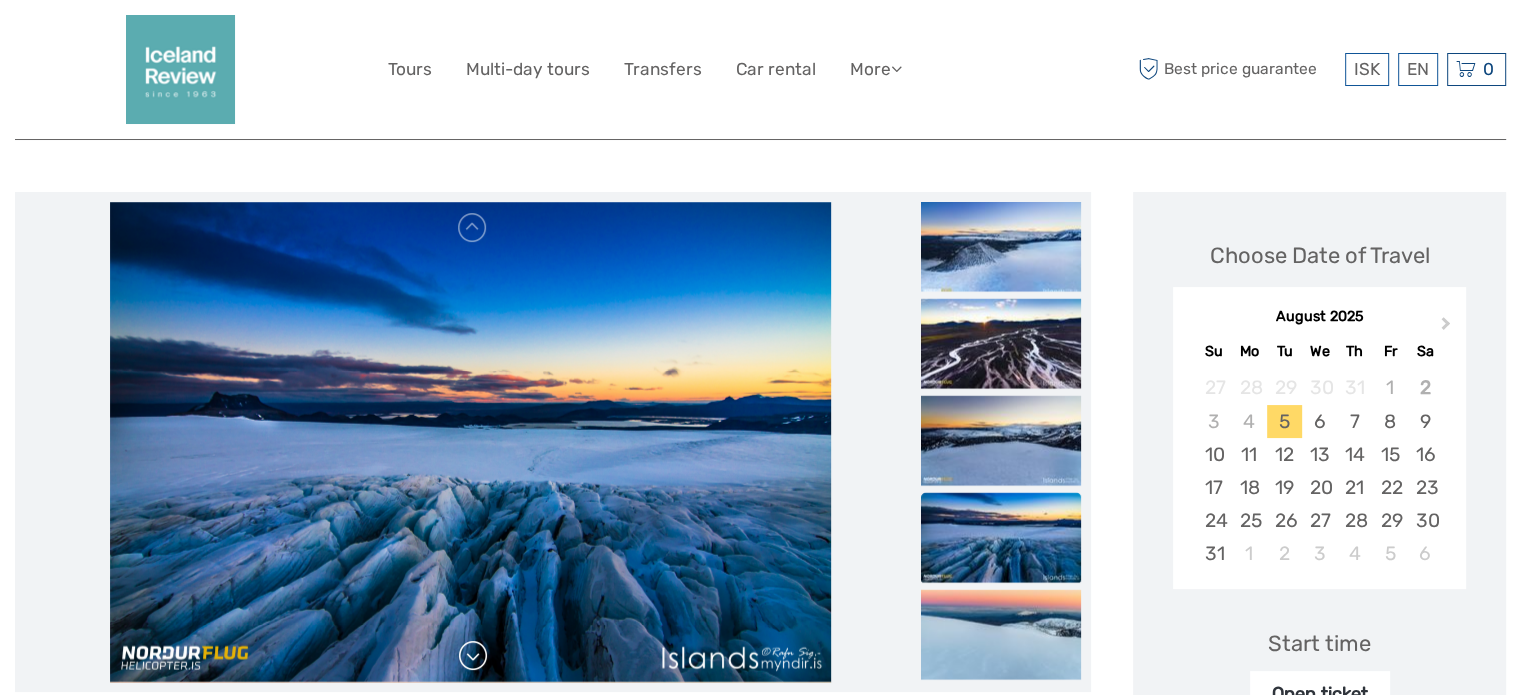 click at bounding box center [473, 656] 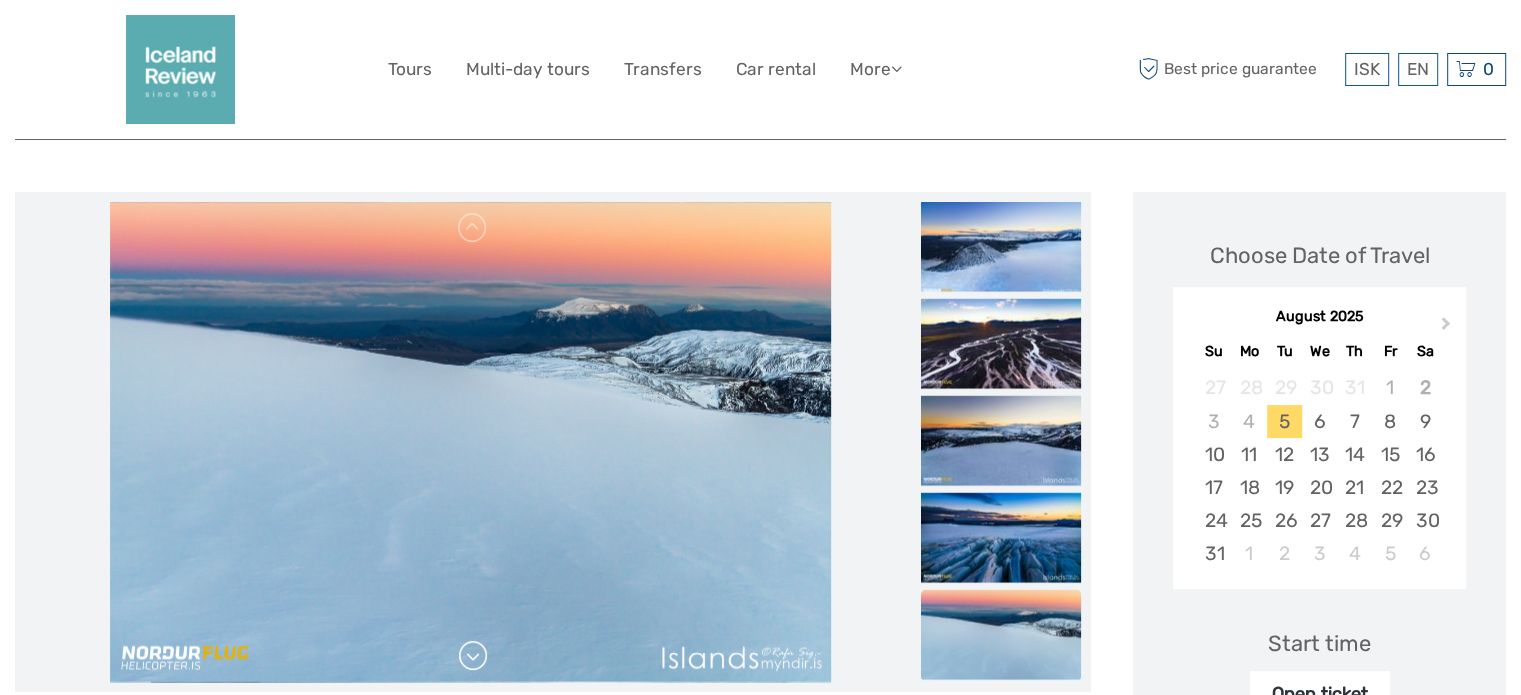 click at bounding box center (473, 656) 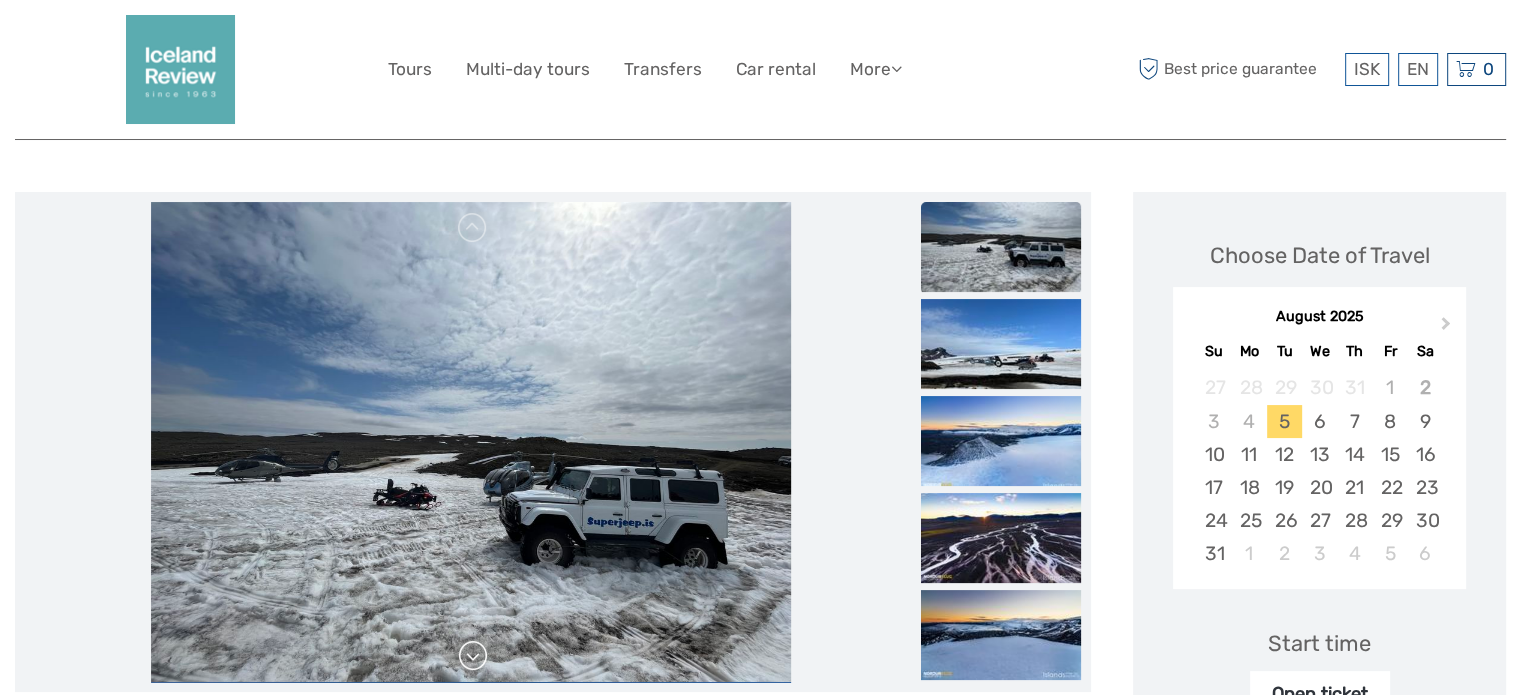 click at bounding box center (473, 656) 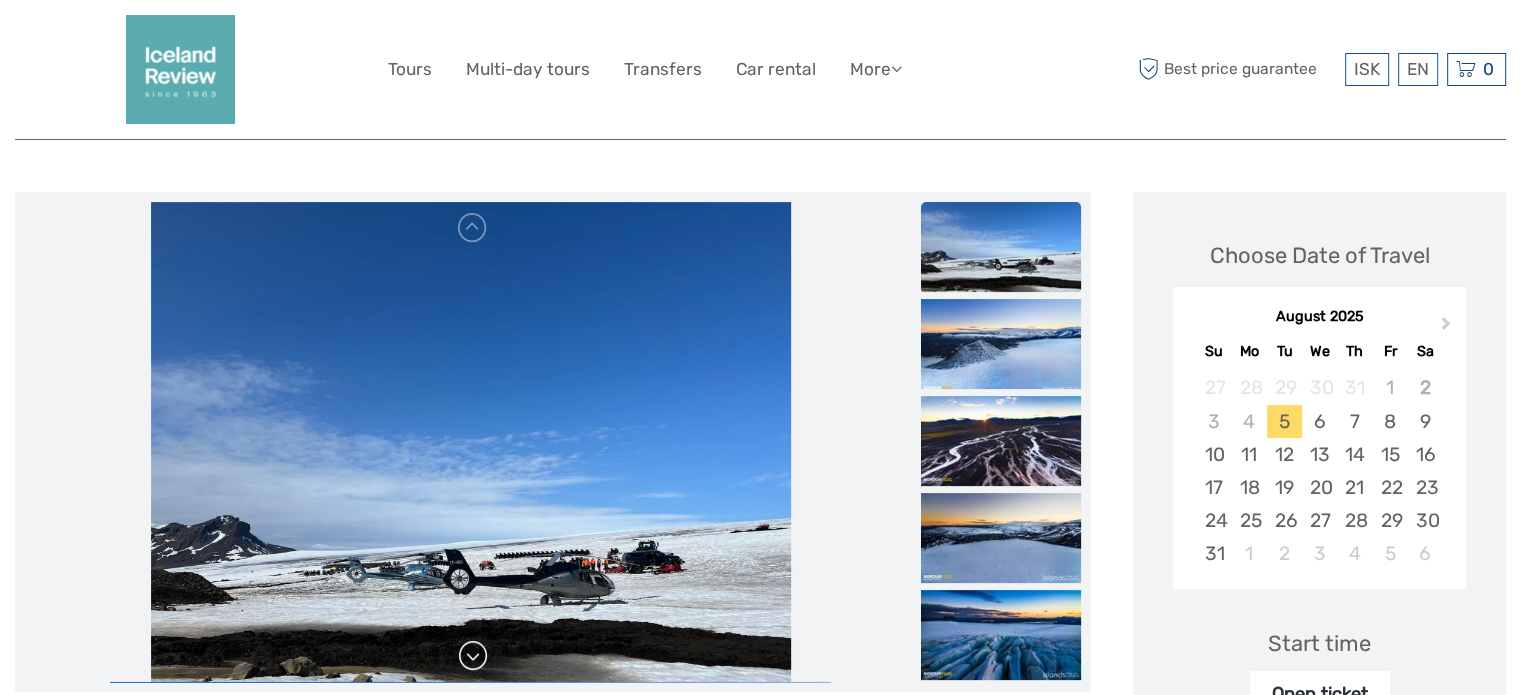 click at bounding box center [473, 656] 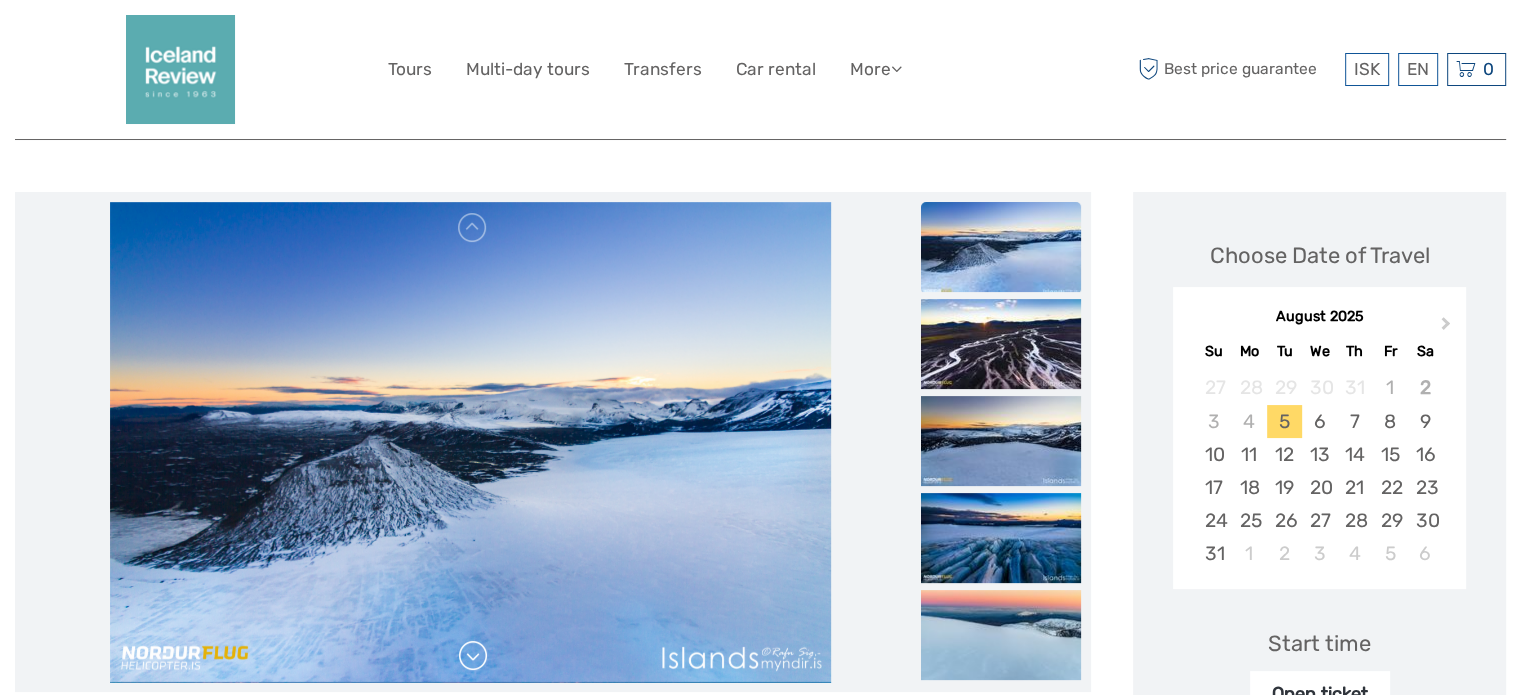 click at bounding box center [473, 656] 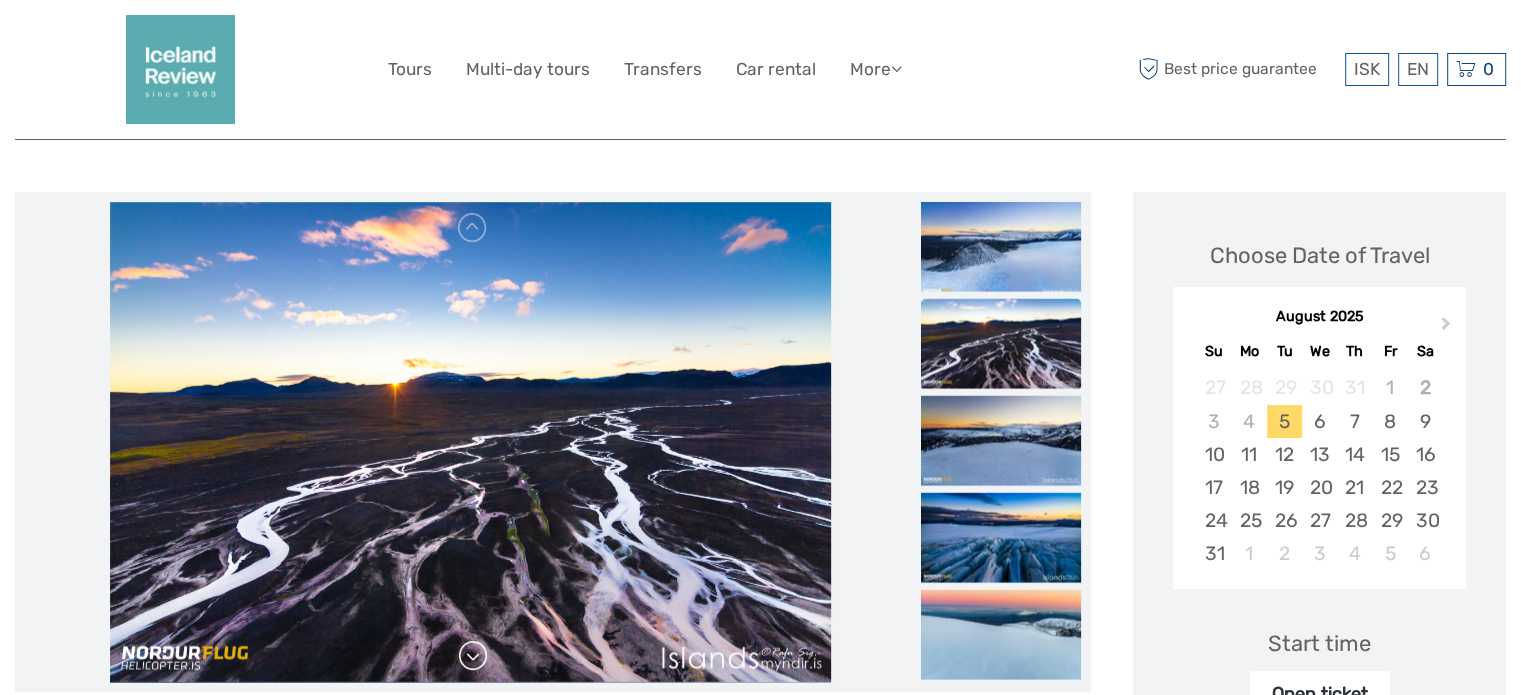 click at bounding box center [473, 656] 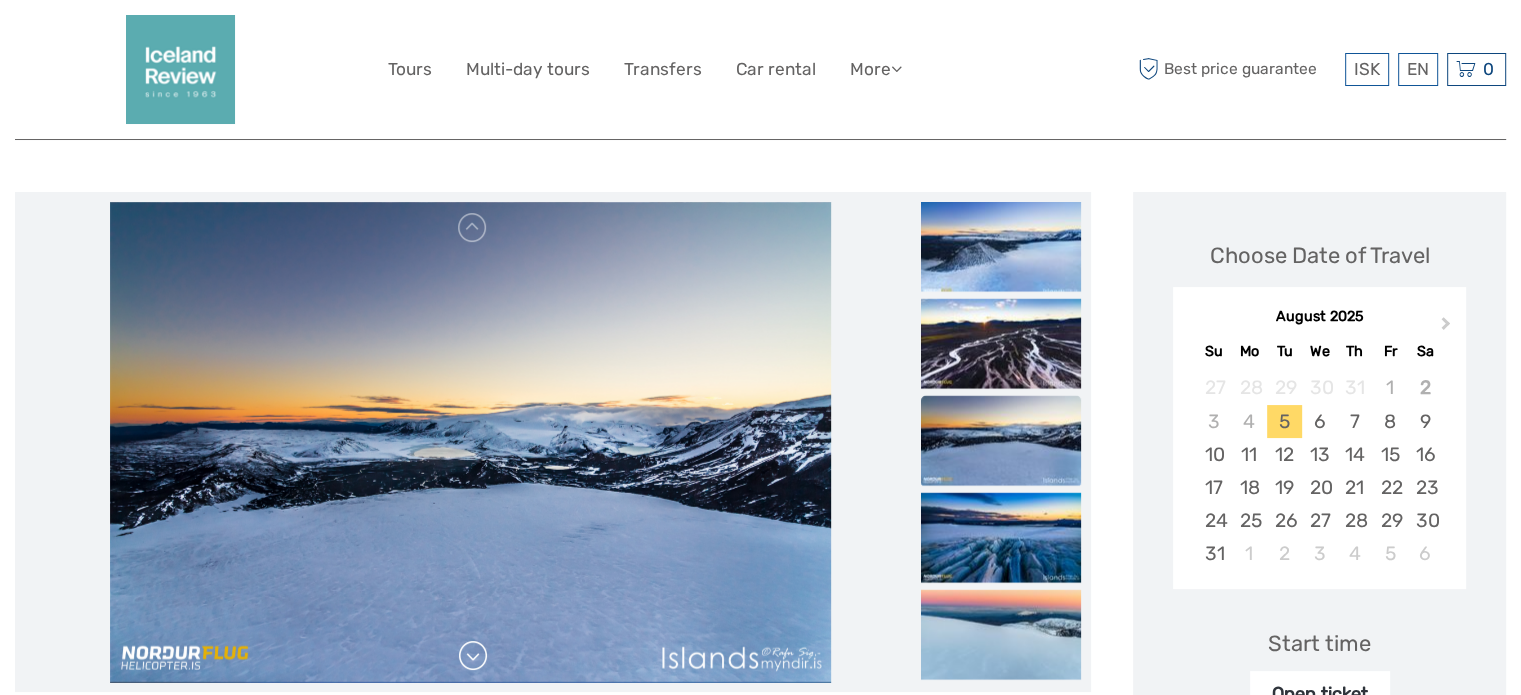 click at bounding box center (473, 656) 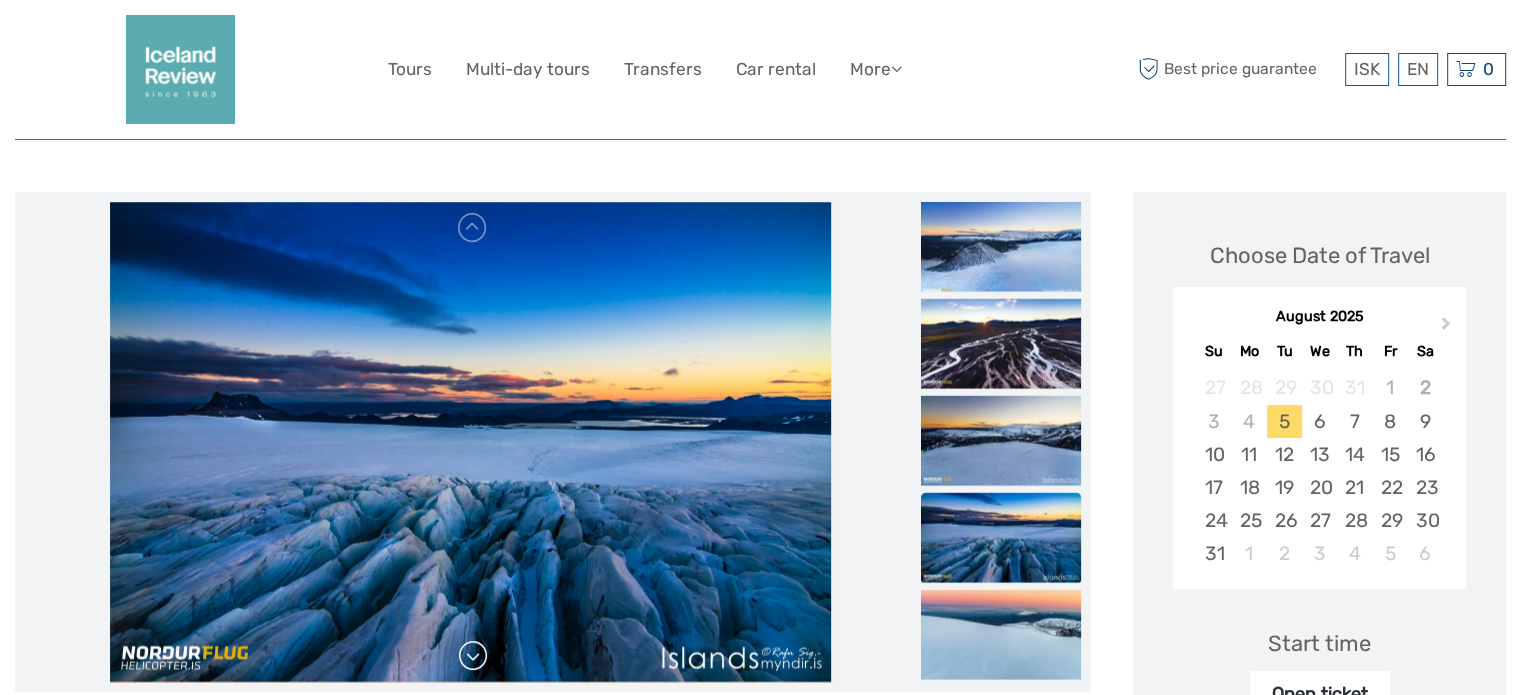 click at bounding box center (473, 656) 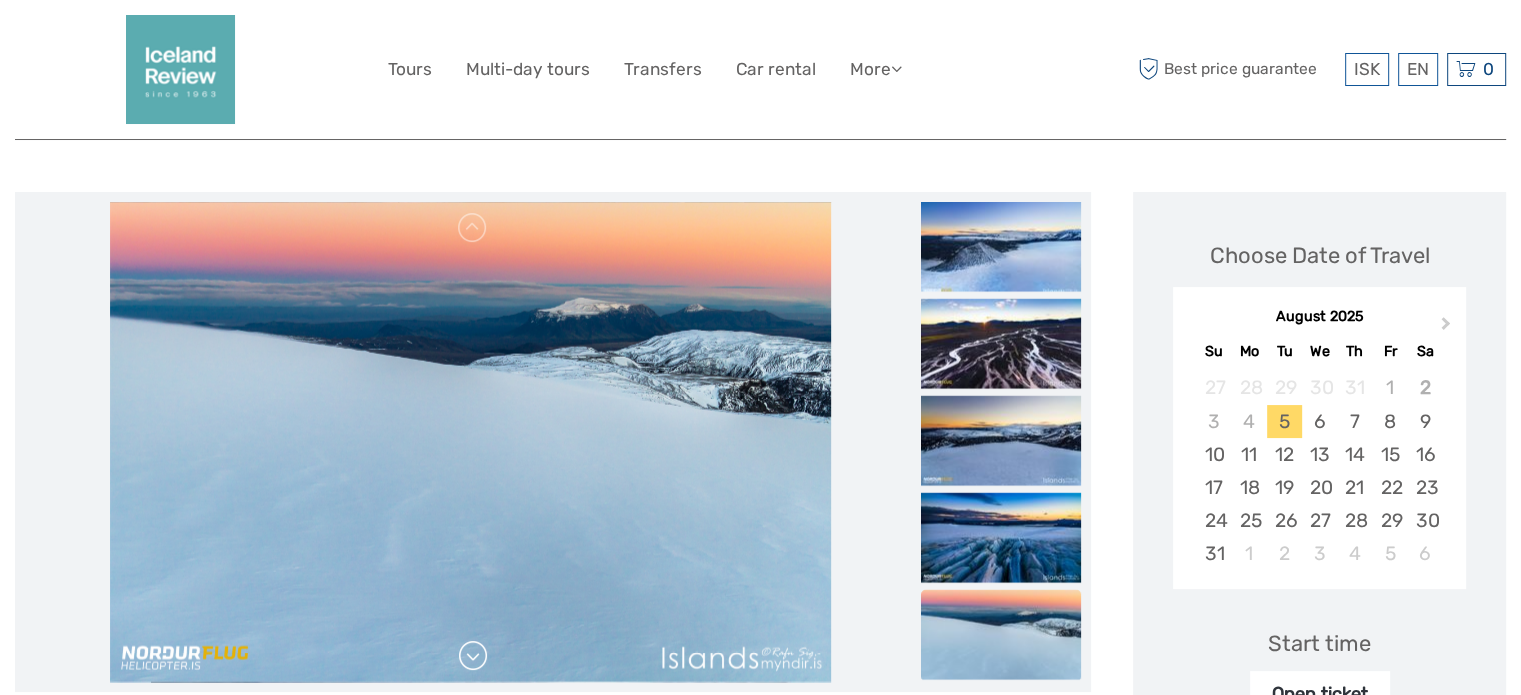 click at bounding box center (473, 656) 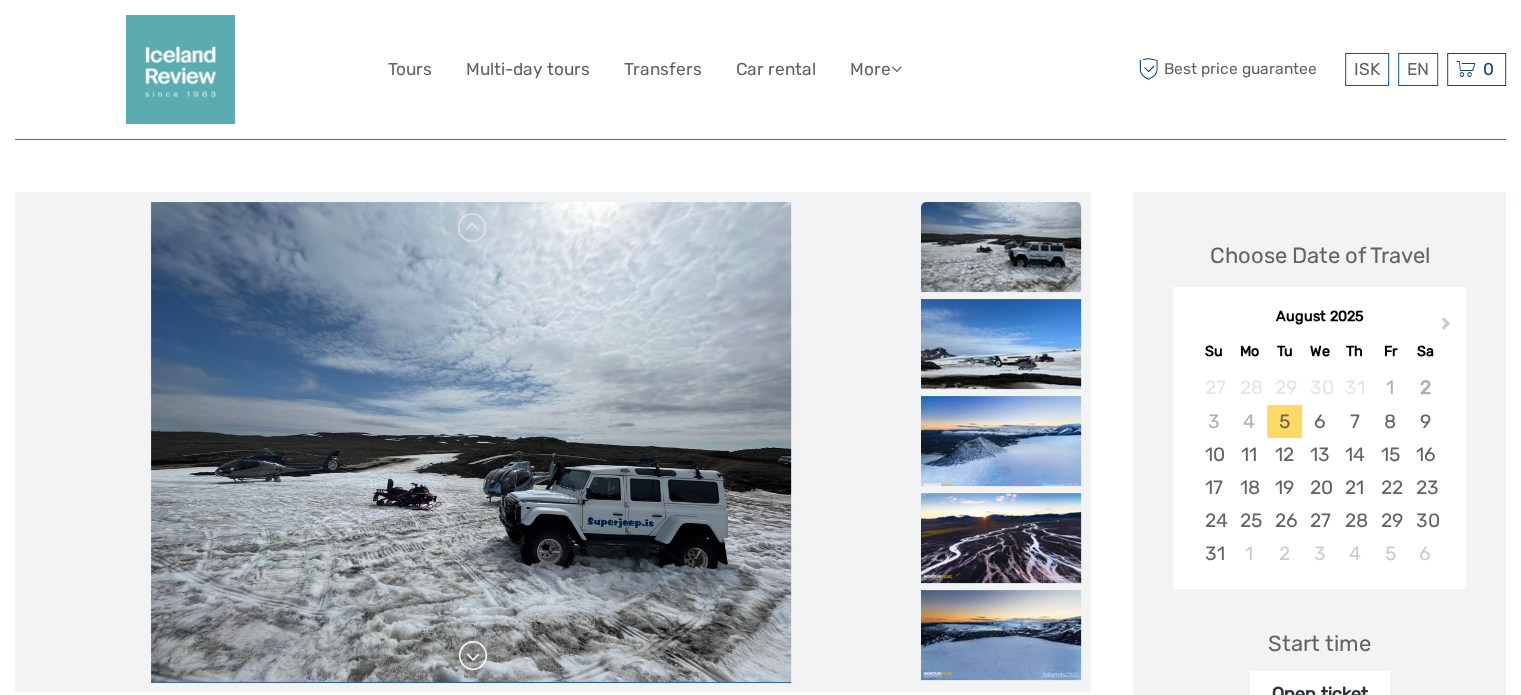 click at bounding box center (473, 656) 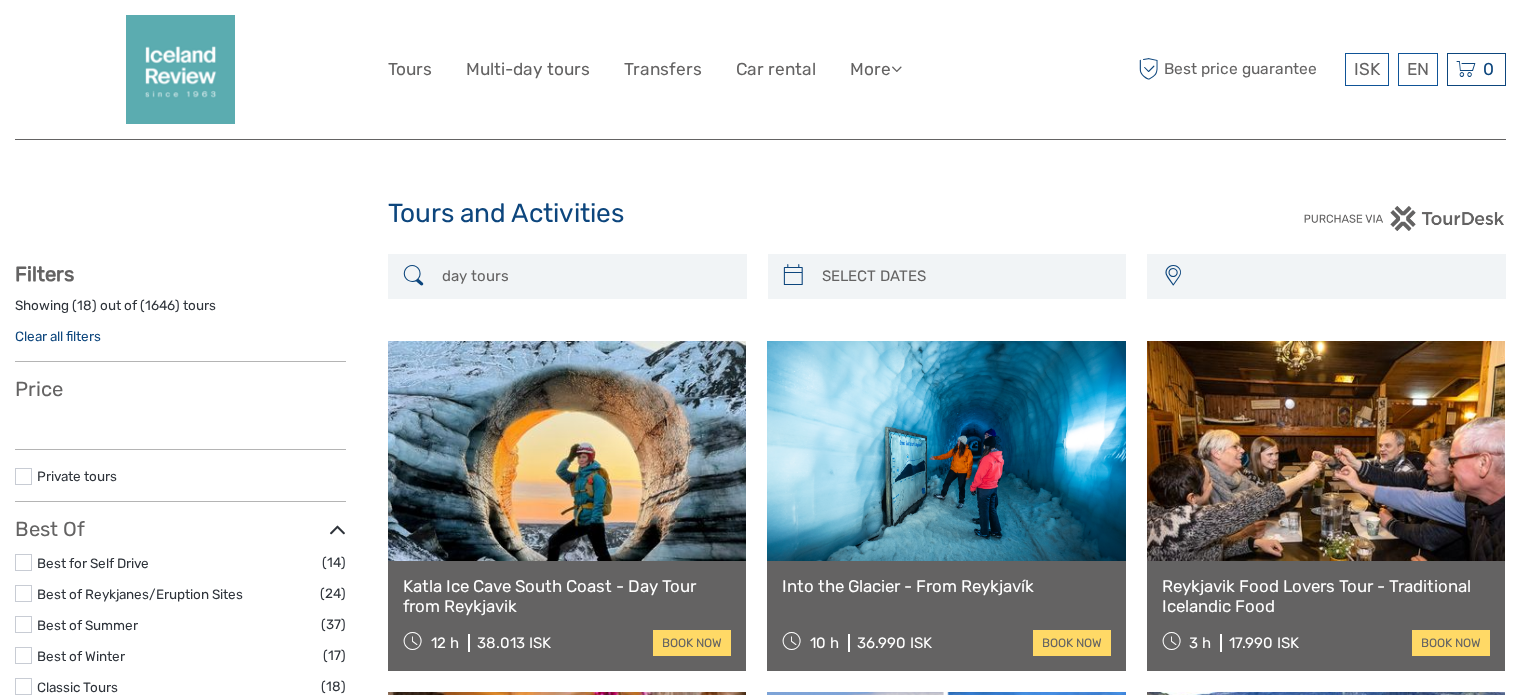 select 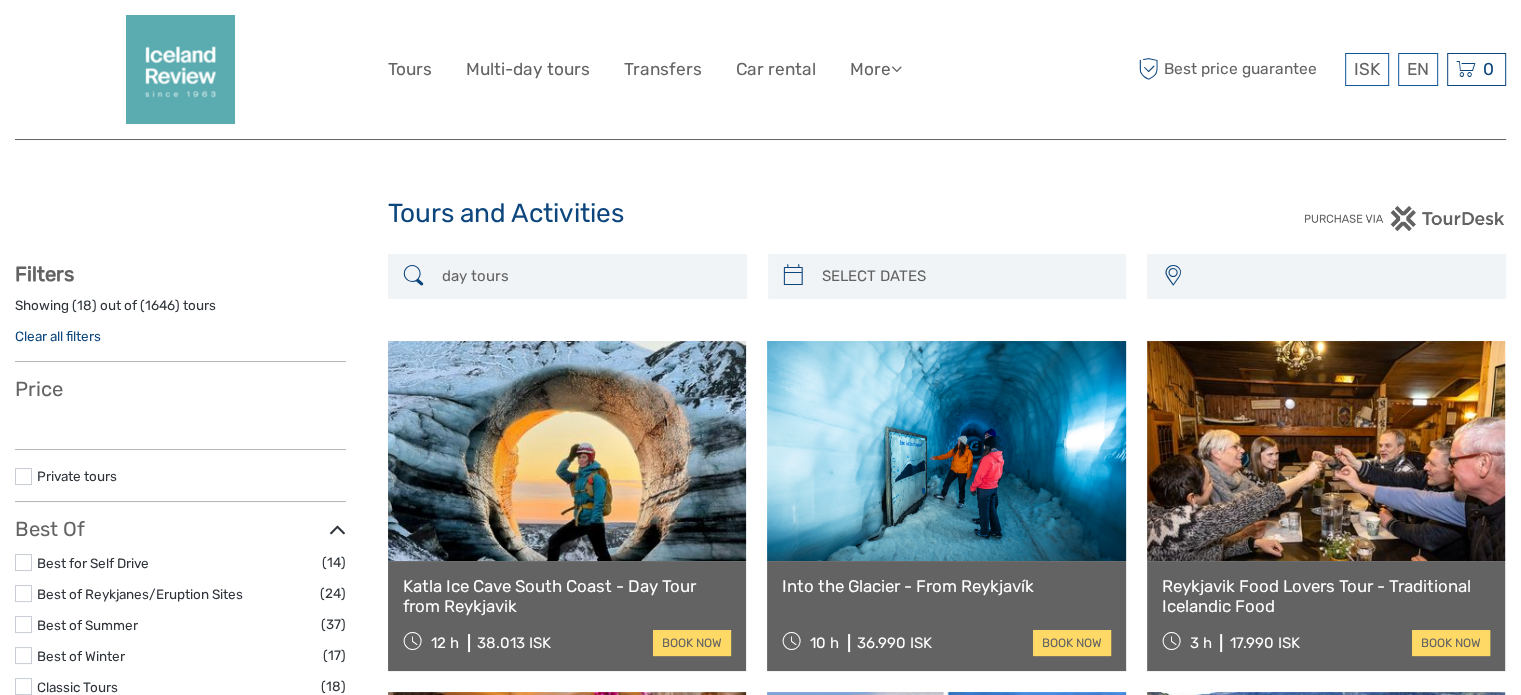 select 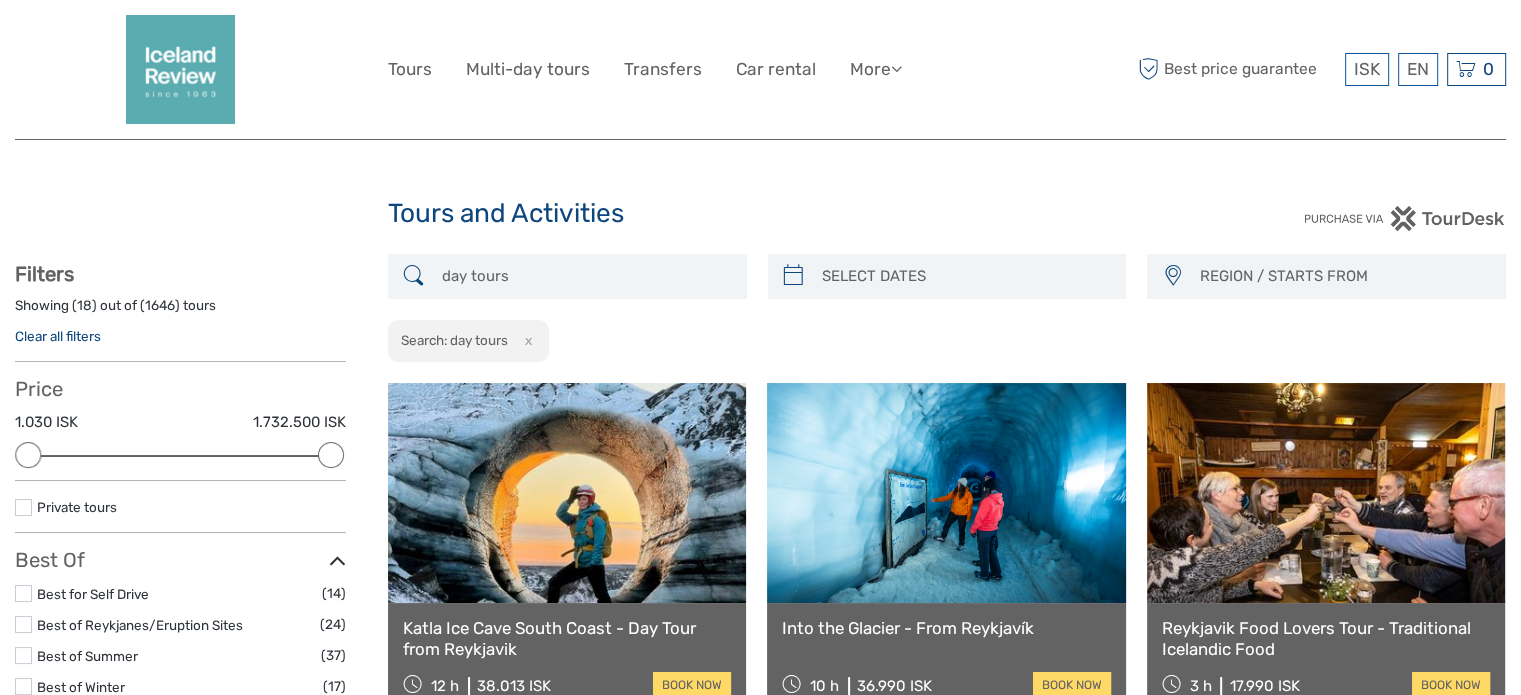 scroll, scrollTop: 0, scrollLeft: 0, axis: both 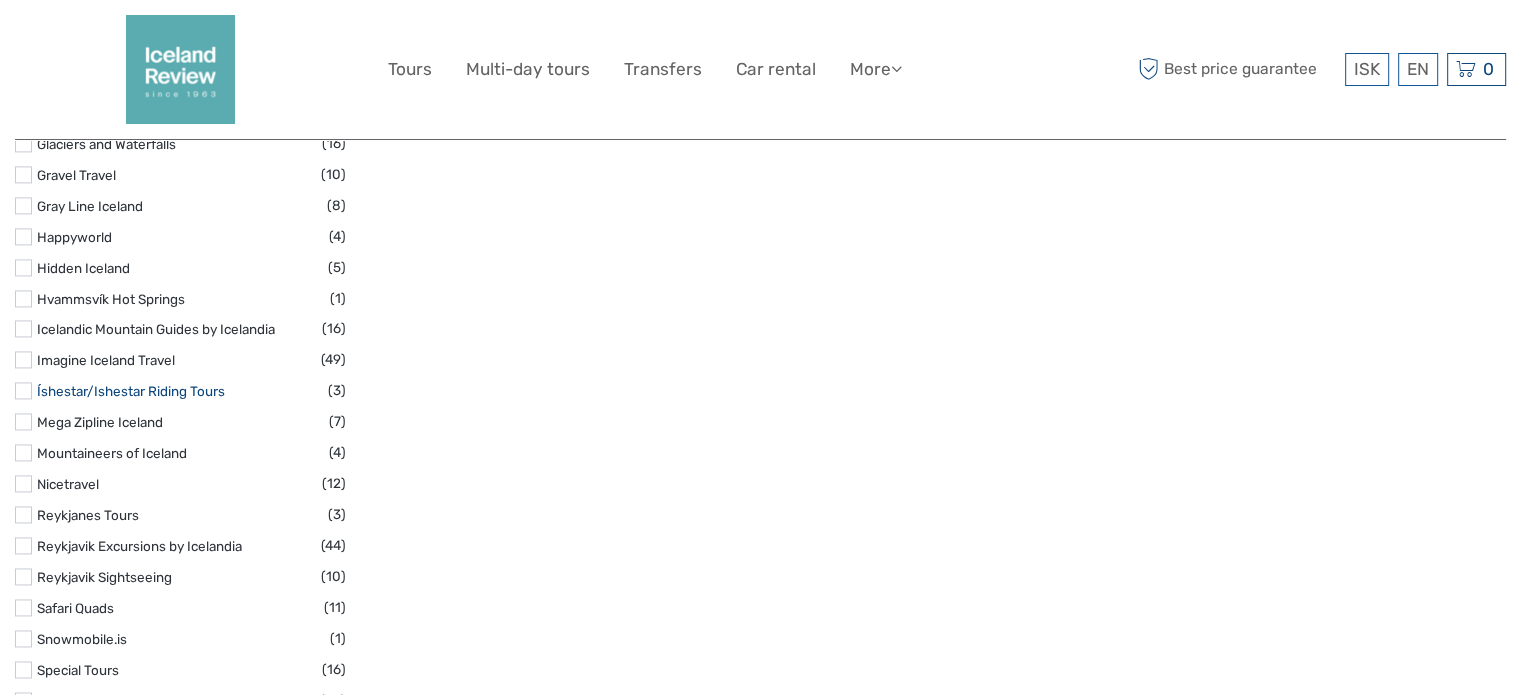 click on "Íshestar/Ishestar Riding Tours" at bounding box center (131, 391) 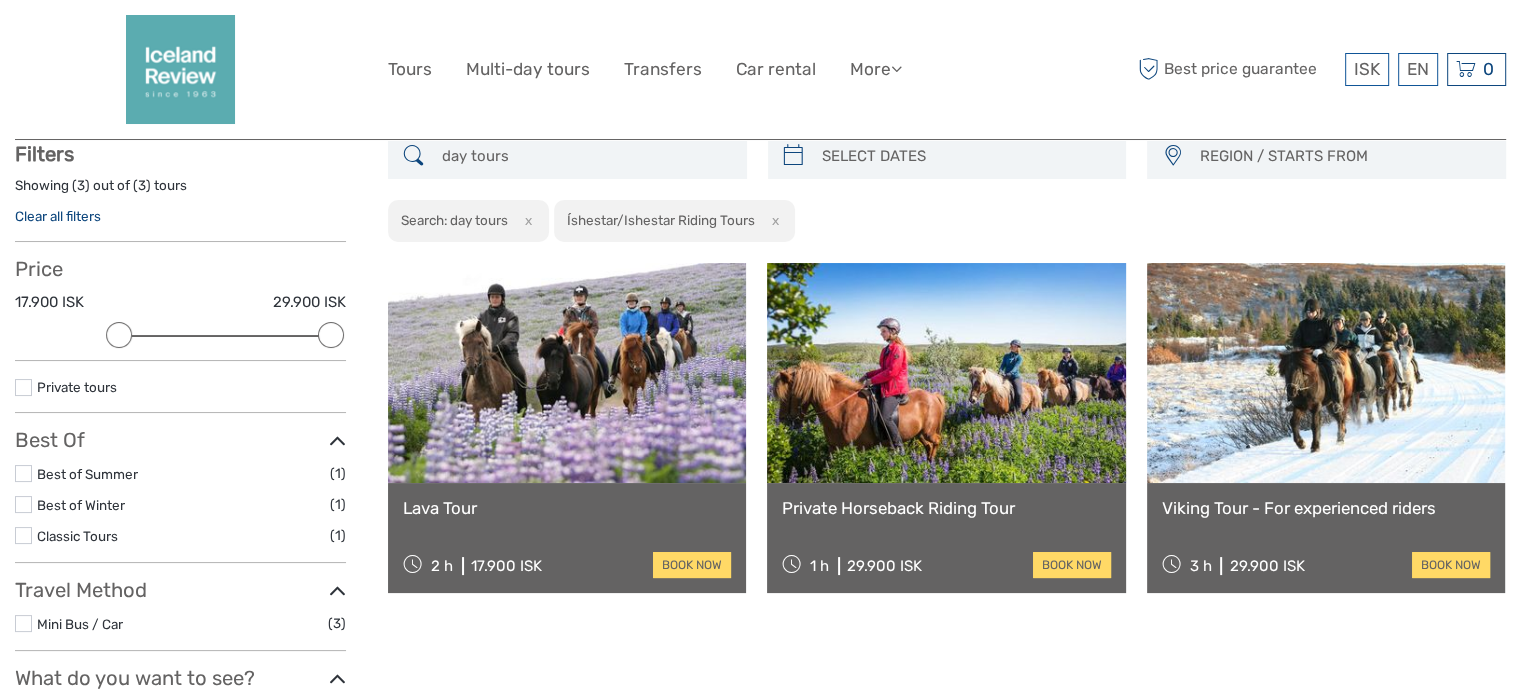scroll, scrollTop: 113, scrollLeft: 0, axis: vertical 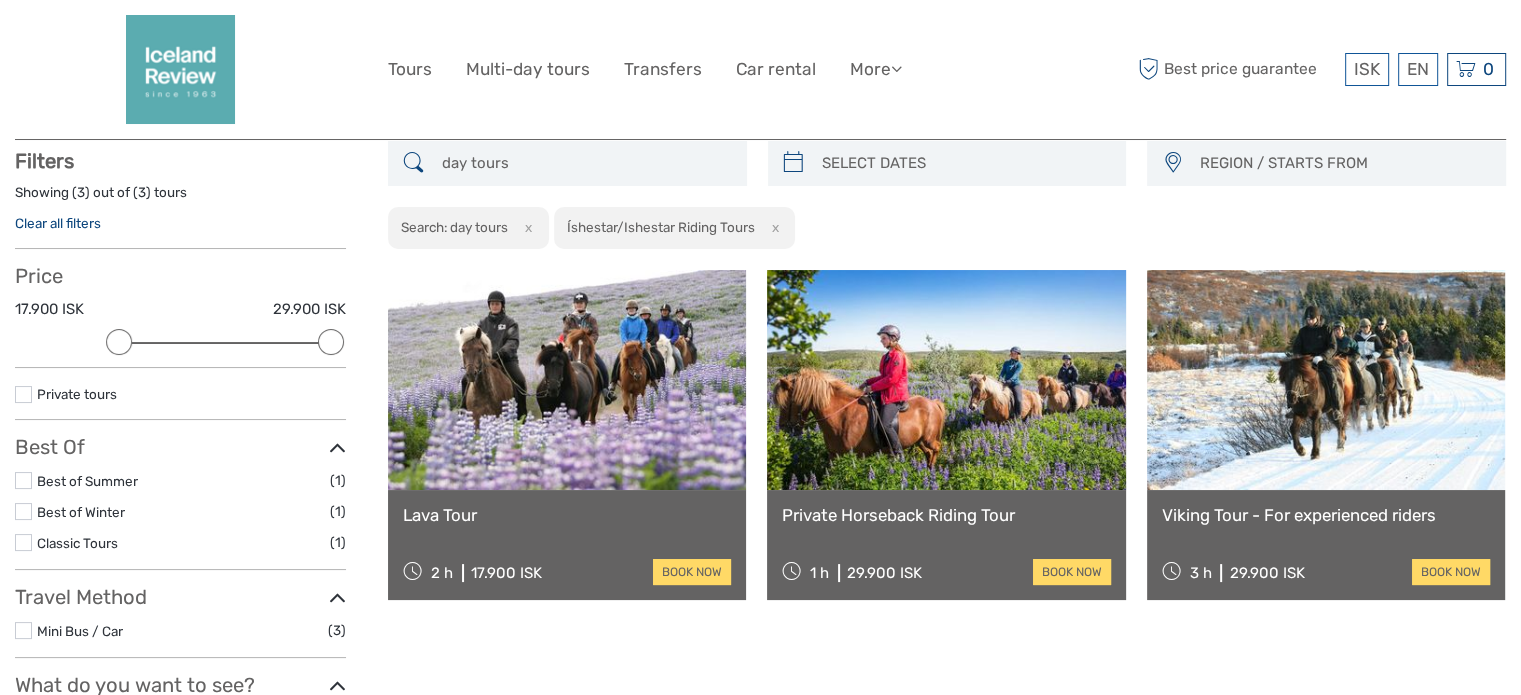 click at bounding box center [567, 380] 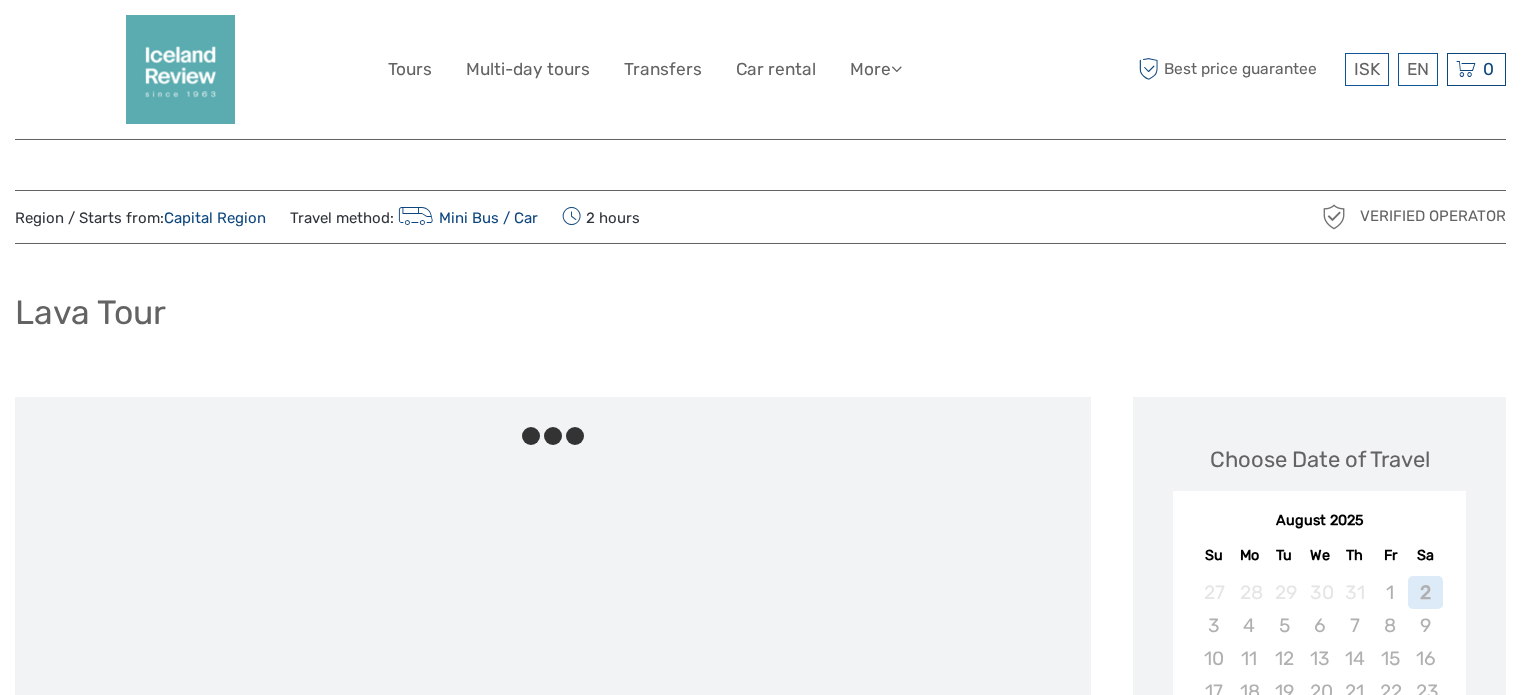 scroll, scrollTop: 0, scrollLeft: 0, axis: both 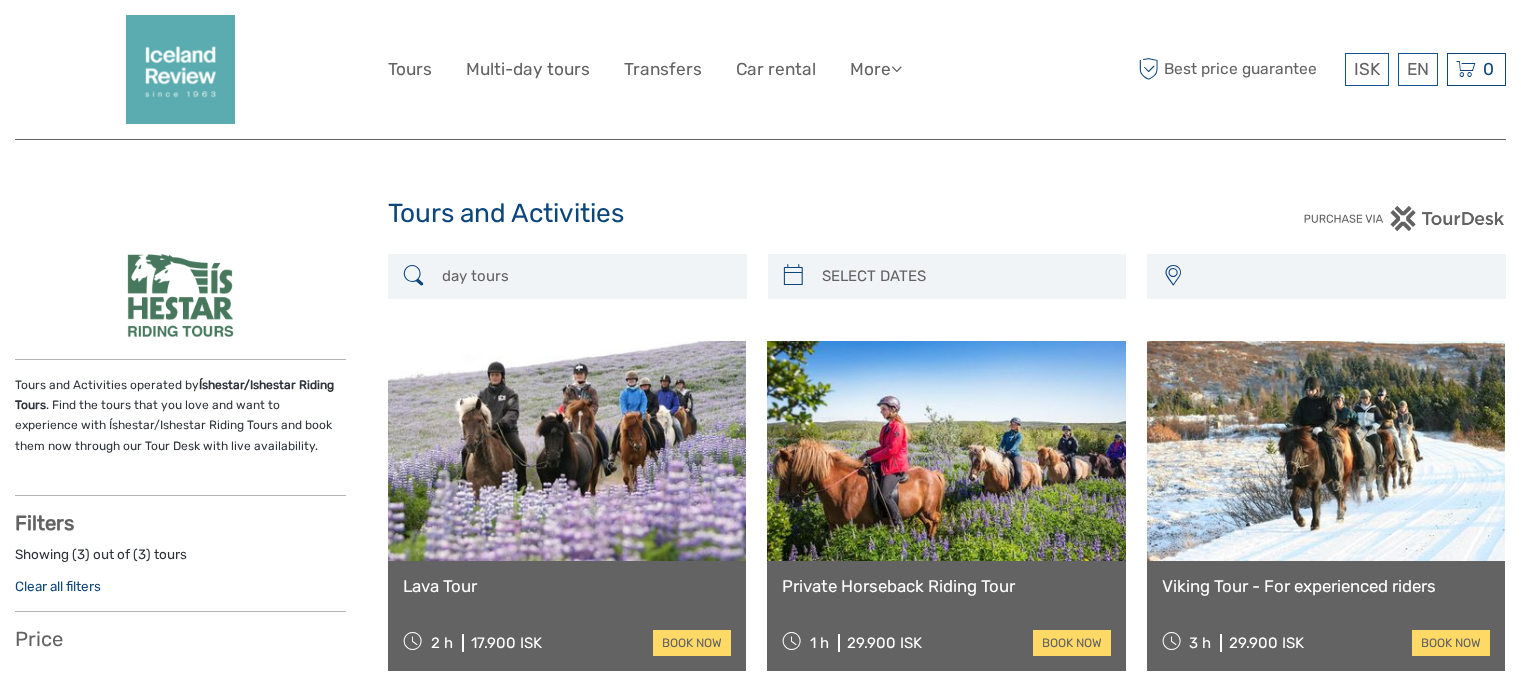 select 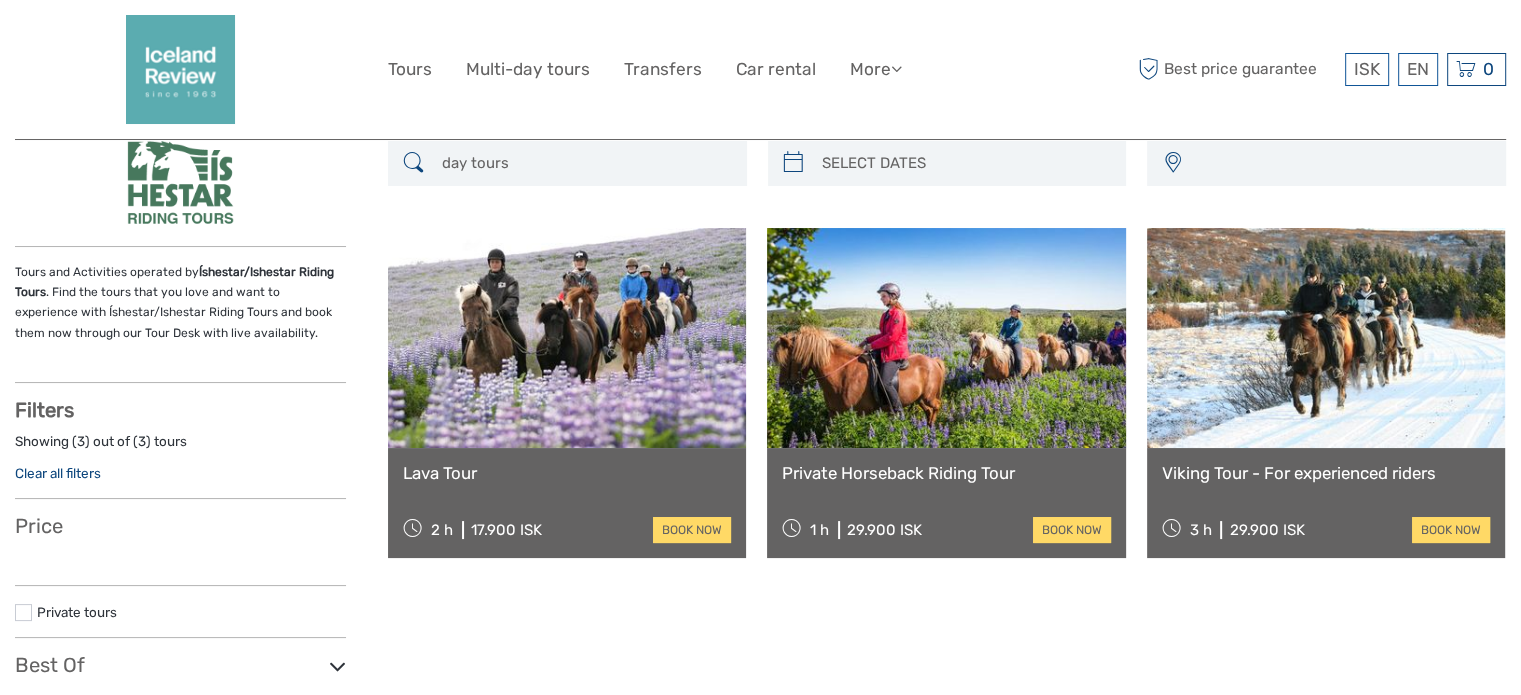 select 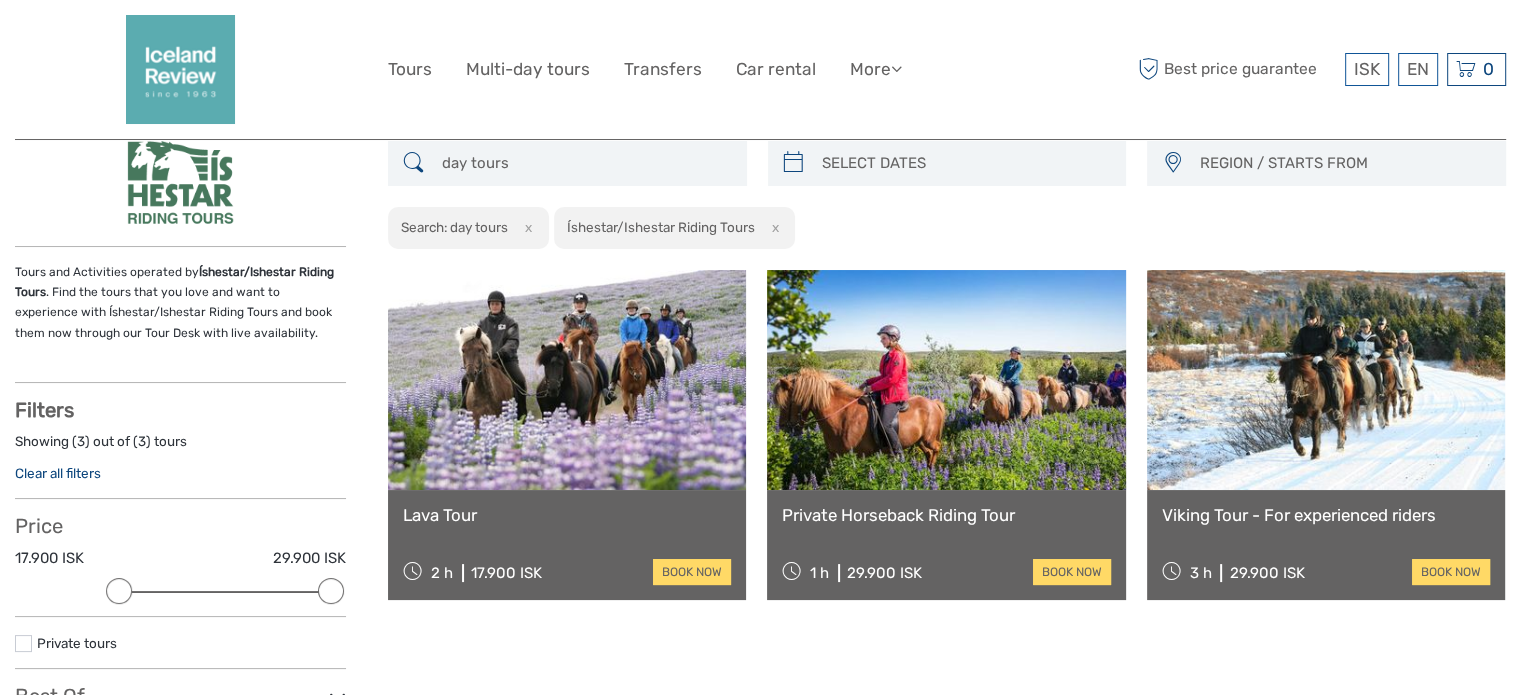 scroll, scrollTop: 0, scrollLeft: 0, axis: both 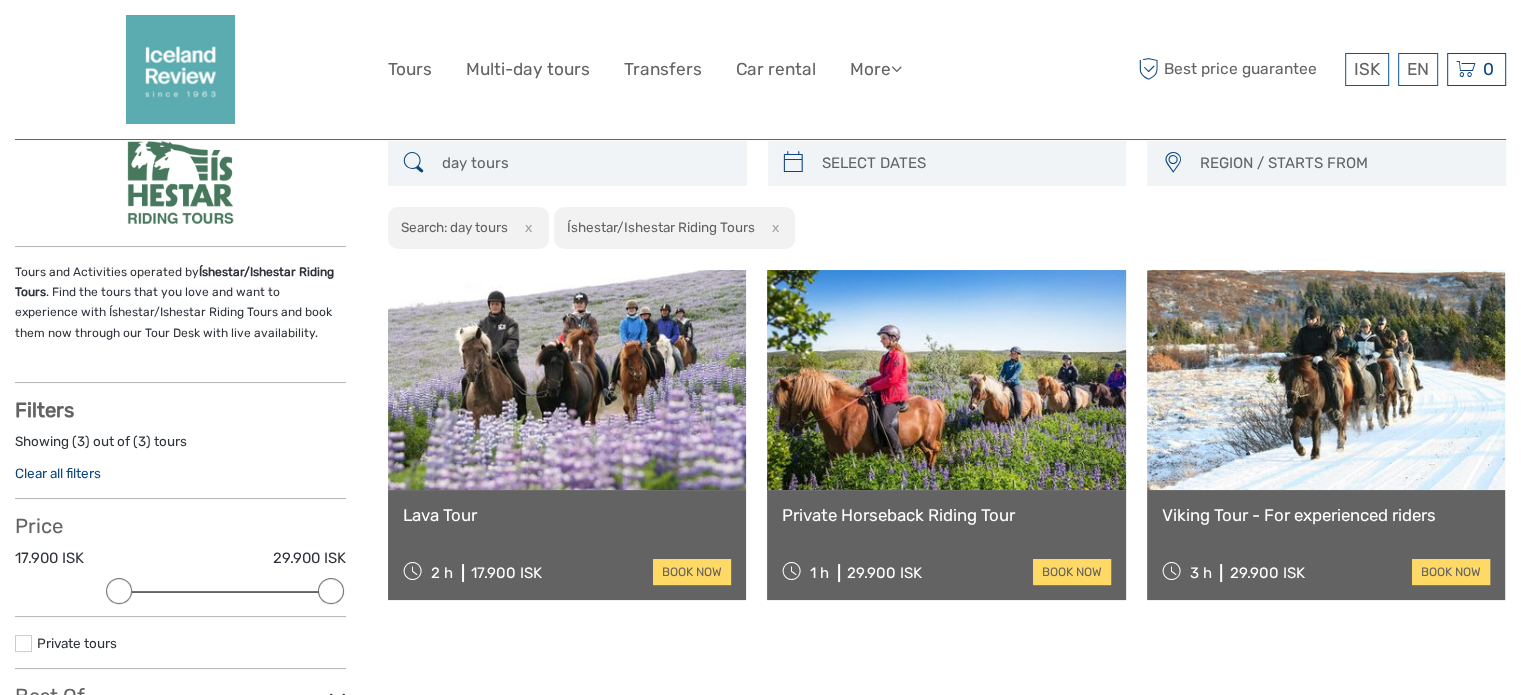click at bounding box center [946, 380] 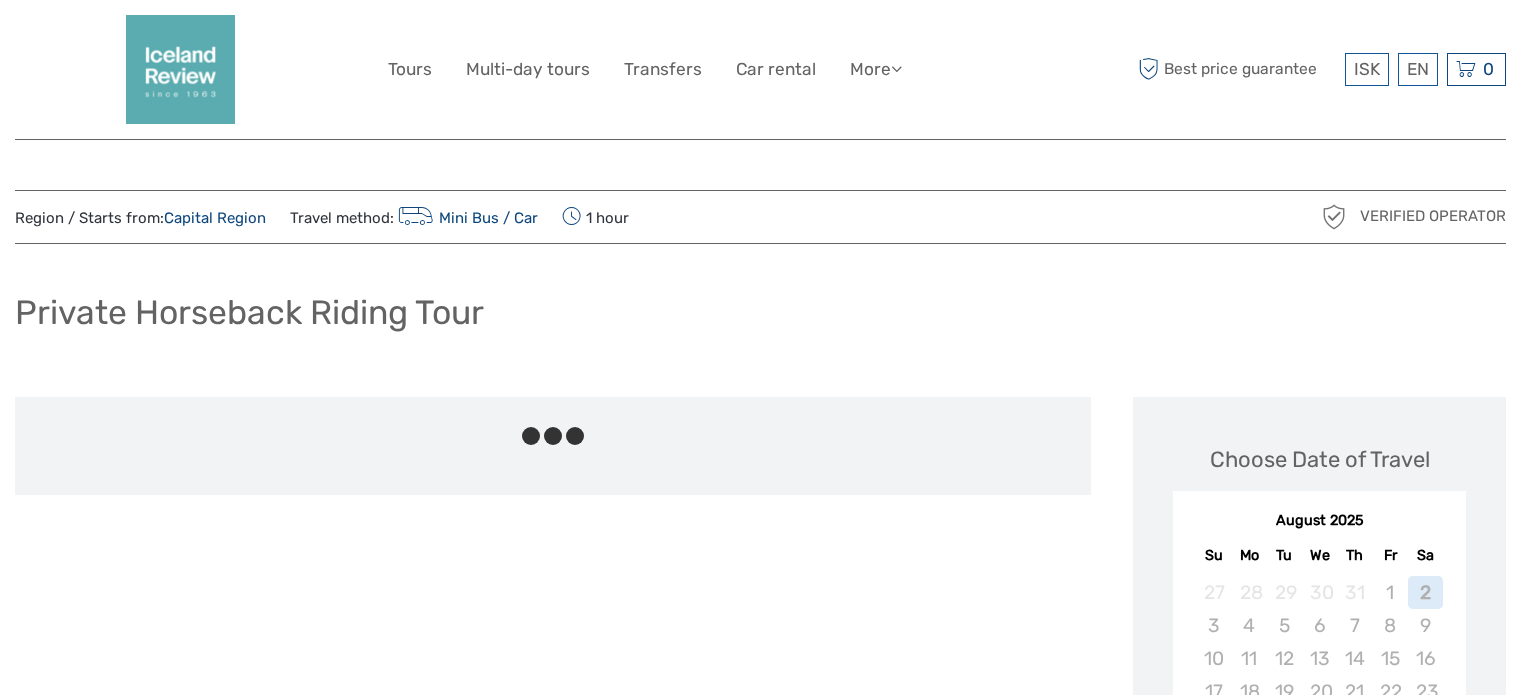 scroll, scrollTop: 0, scrollLeft: 0, axis: both 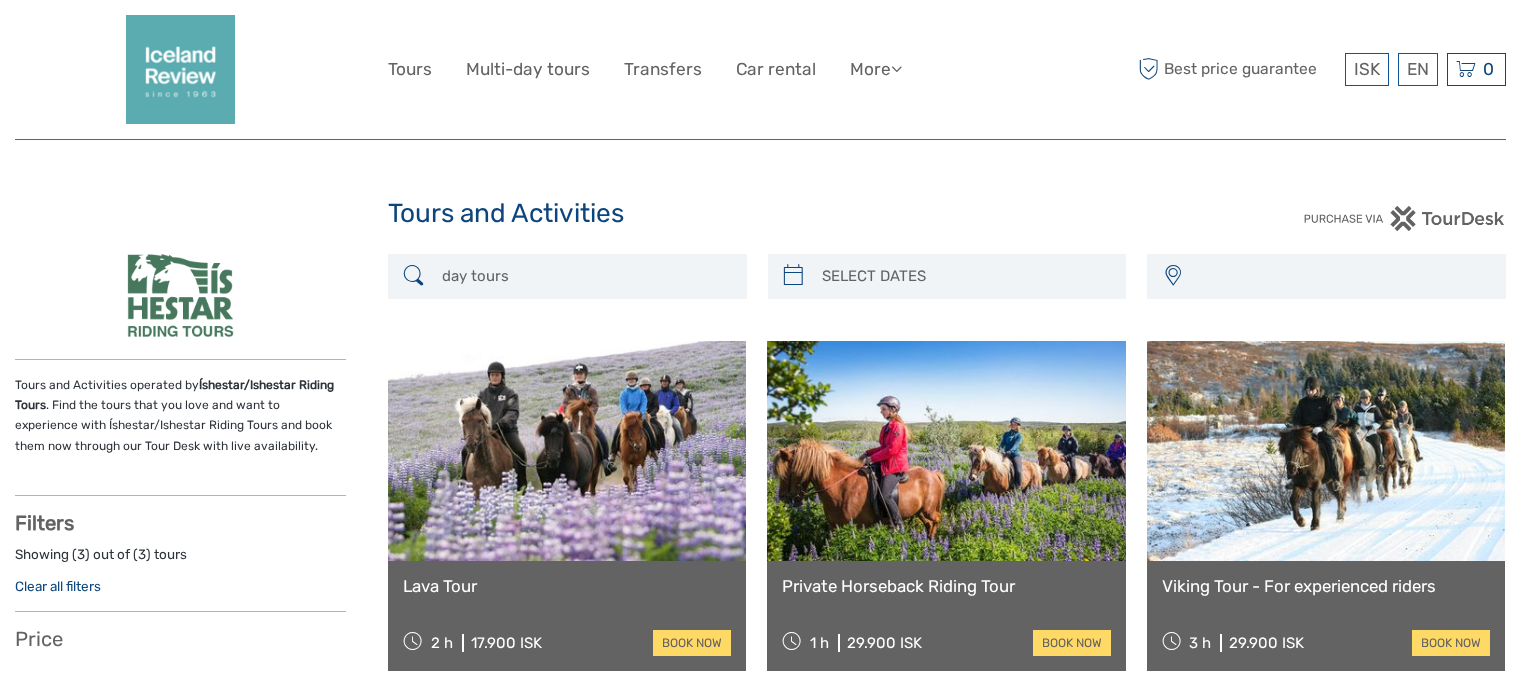 select 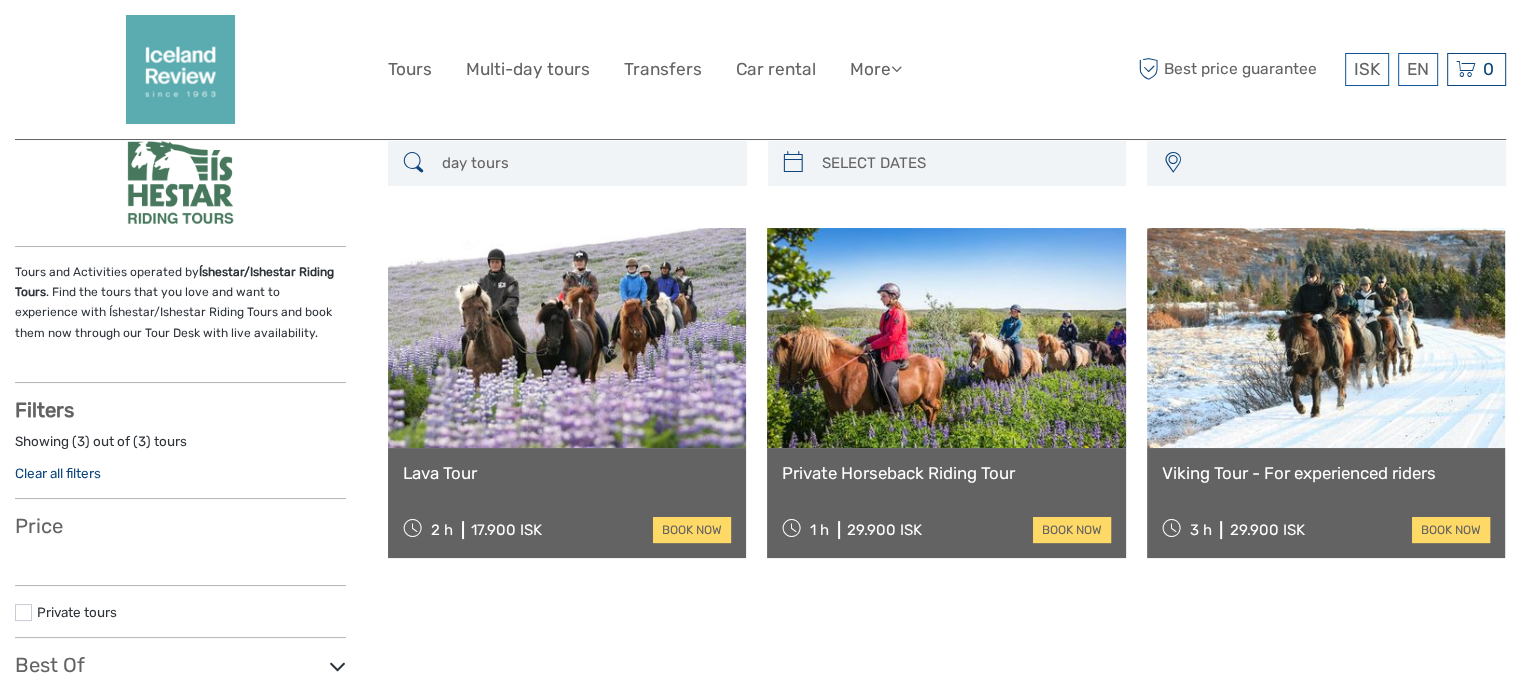 select 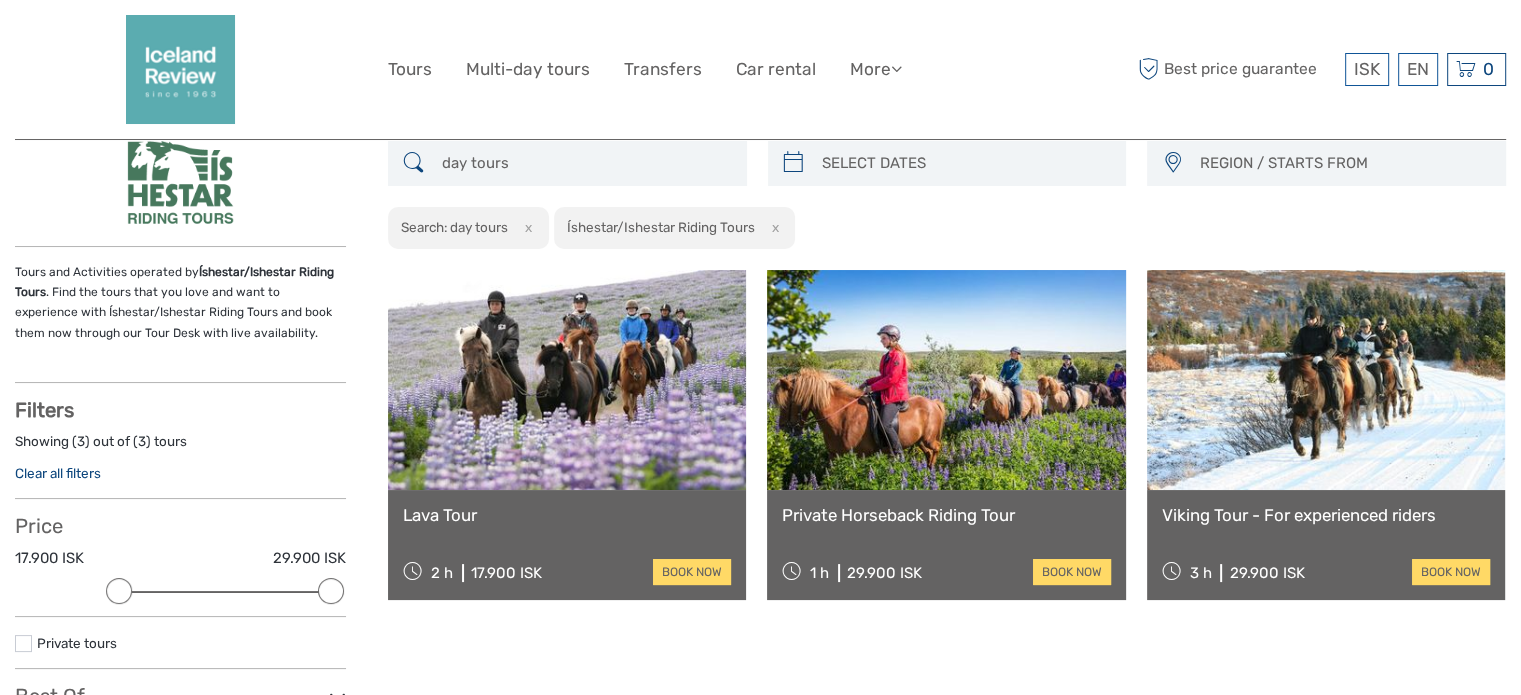 scroll, scrollTop: 0, scrollLeft: 0, axis: both 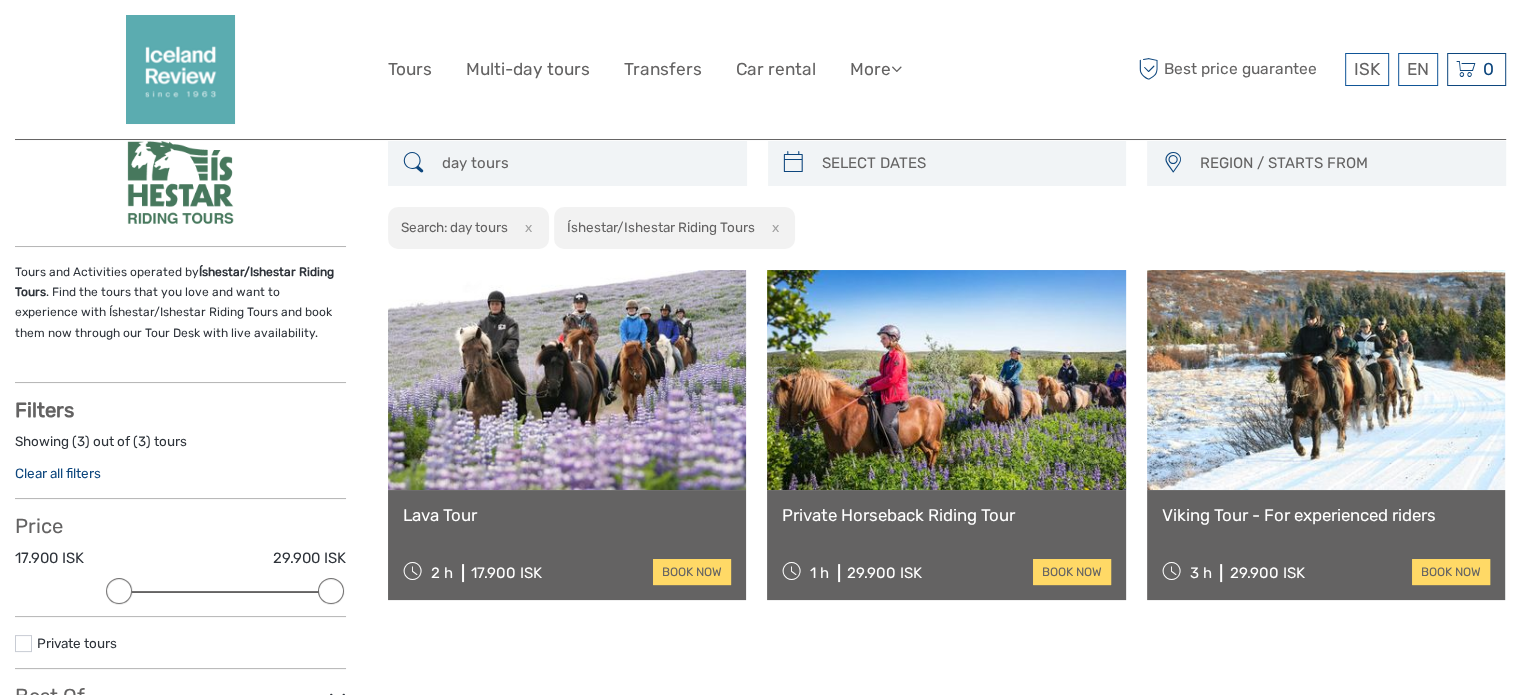click at bounding box center [1326, 380] 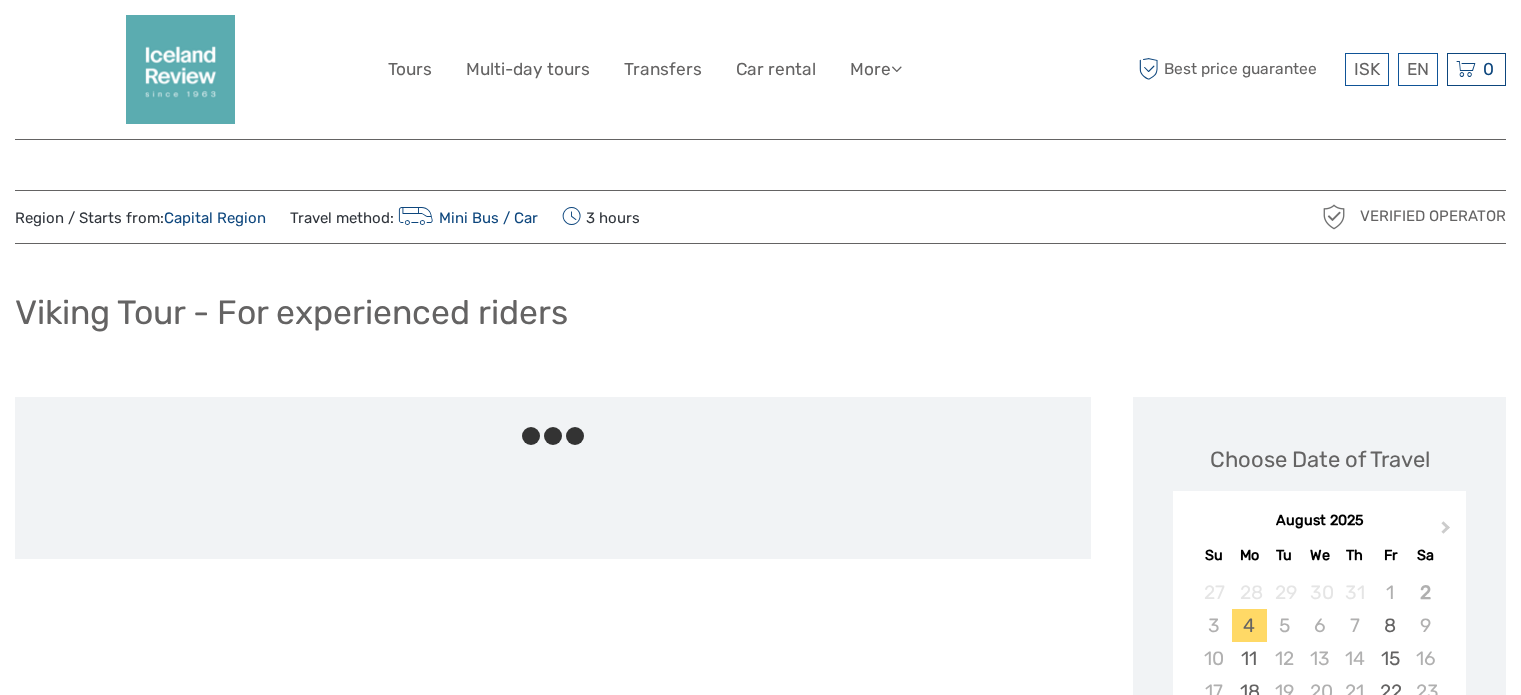 scroll, scrollTop: 0, scrollLeft: 0, axis: both 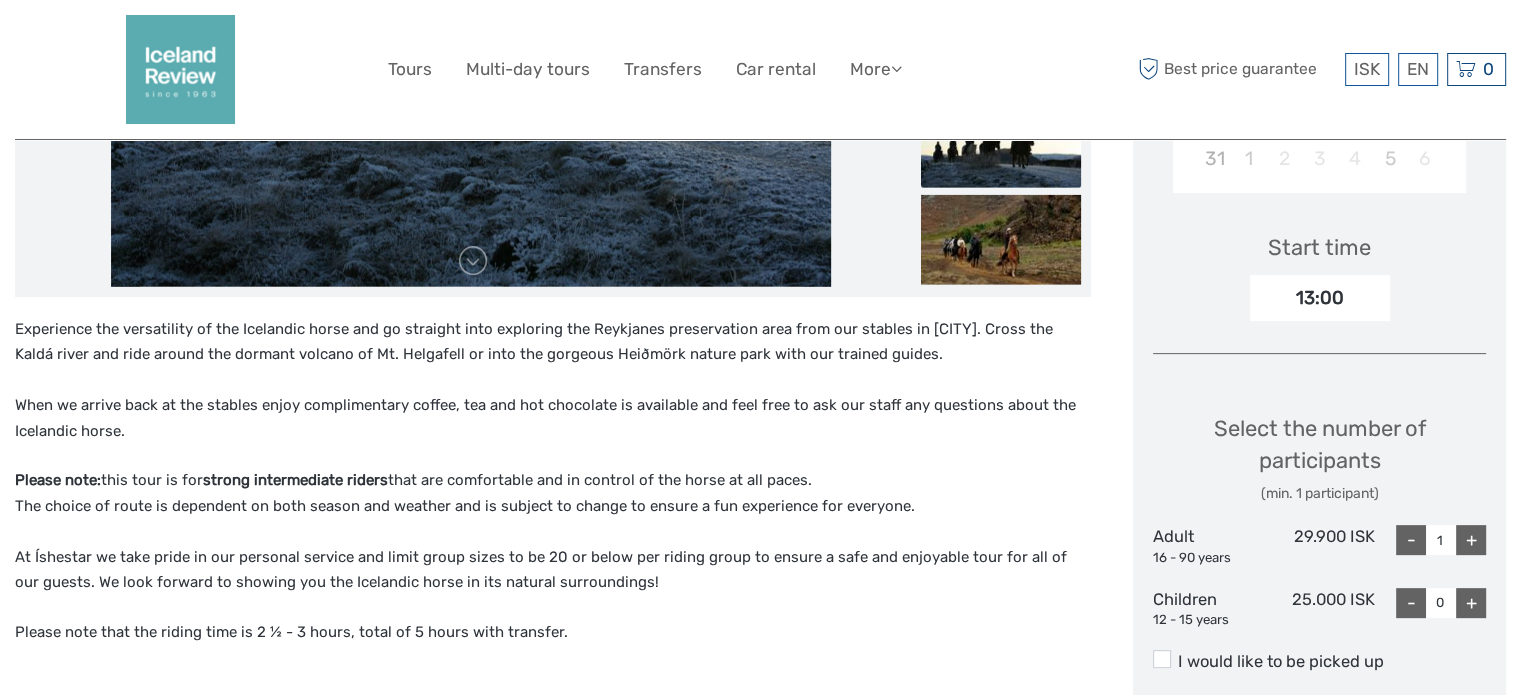 drag, startPoint x: 586, startPoint y: 481, endPoint x: 806, endPoint y: 475, distance: 220.0818 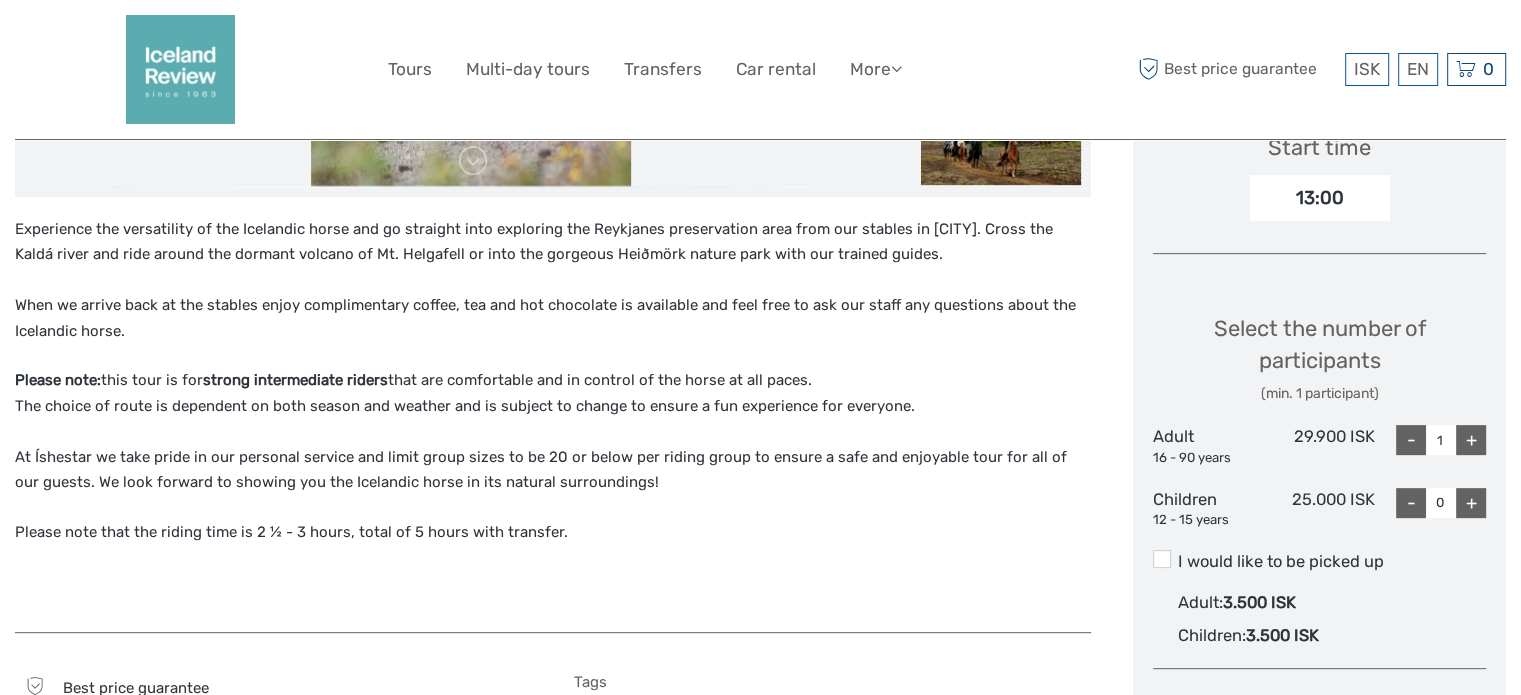 scroll, scrollTop: 300, scrollLeft: 0, axis: vertical 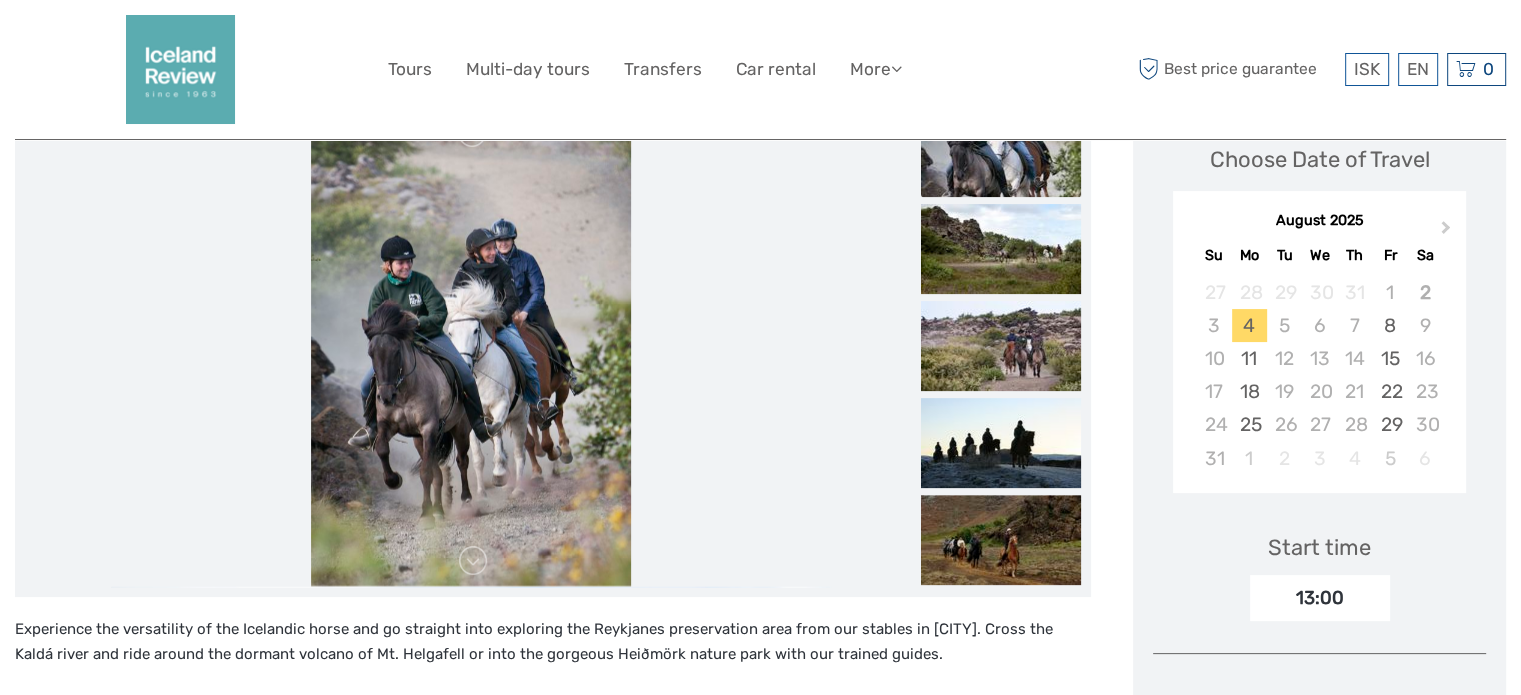 click at bounding box center (471, 347) 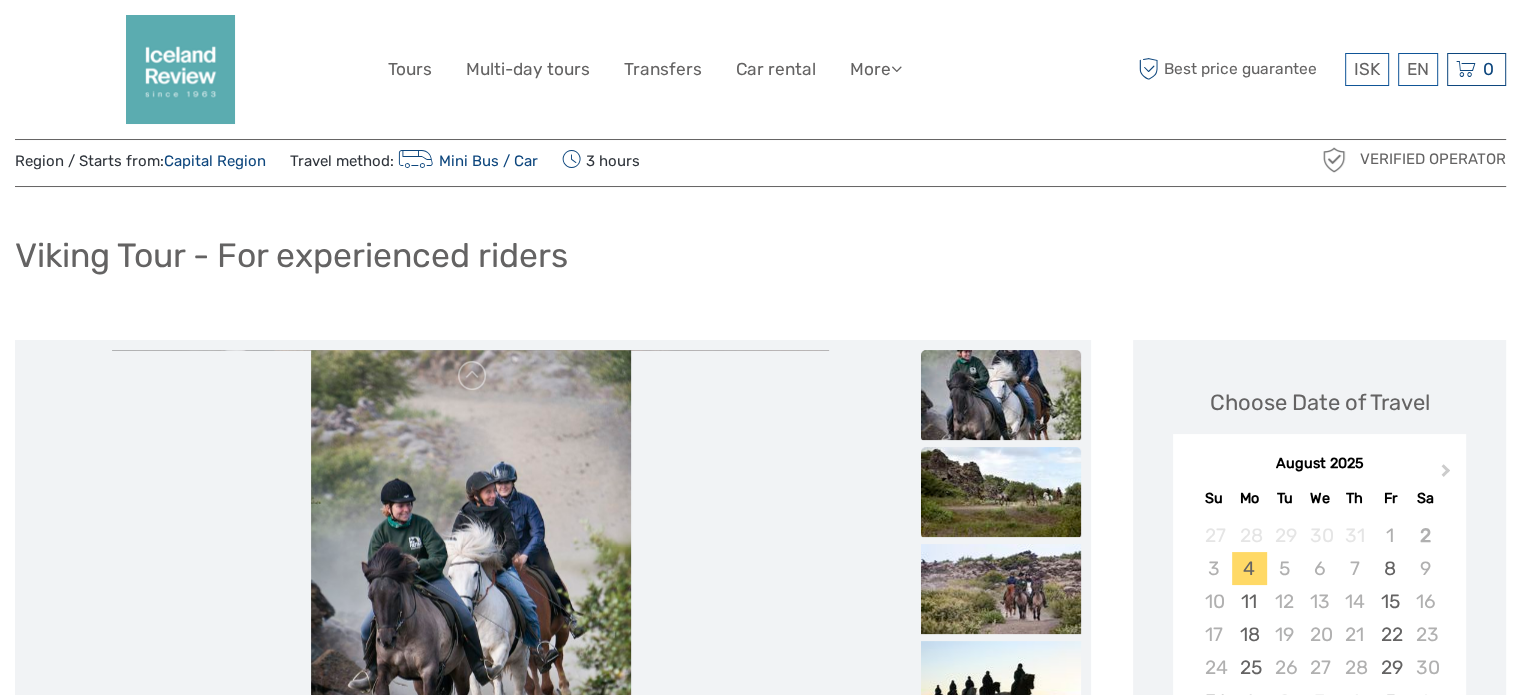 scroll, scrollTop: 0, scrollLeft: 0, axis: both 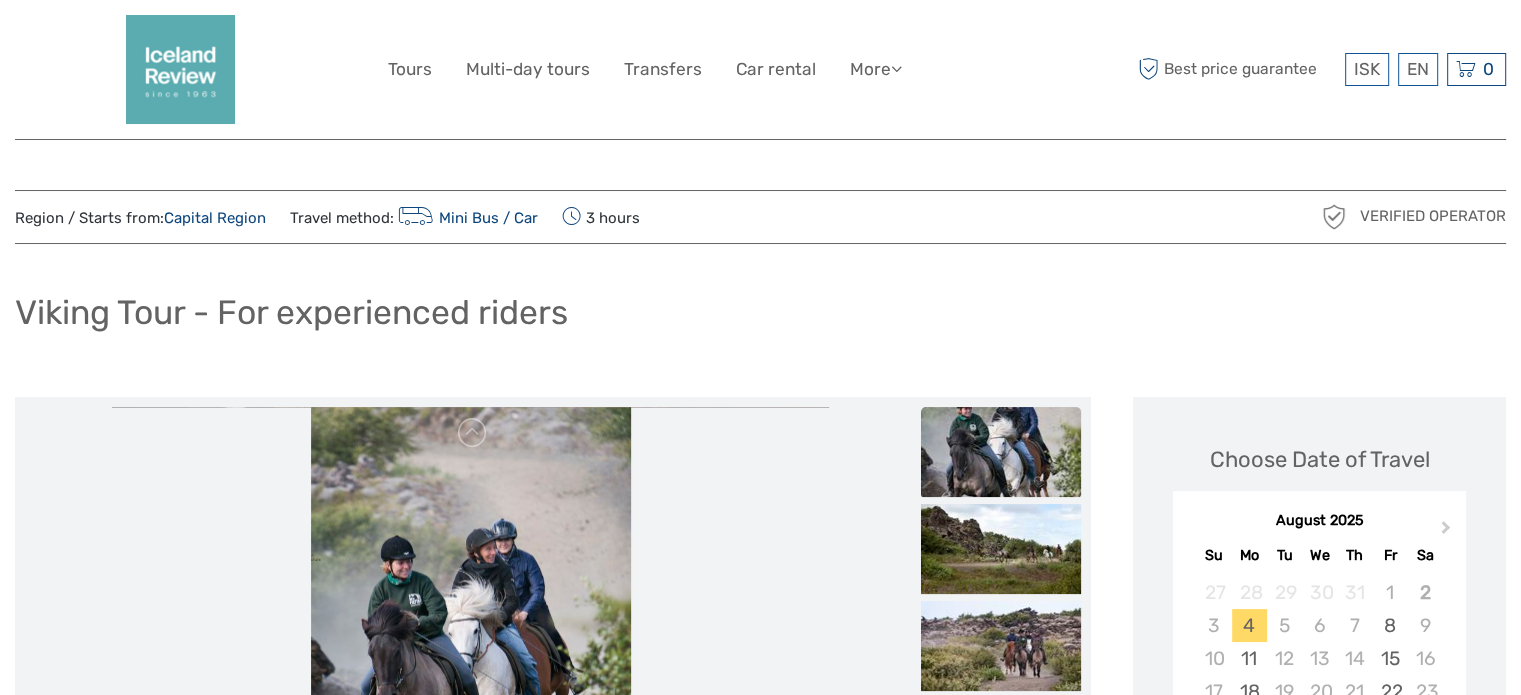 click at bounding box center [1001, 452] 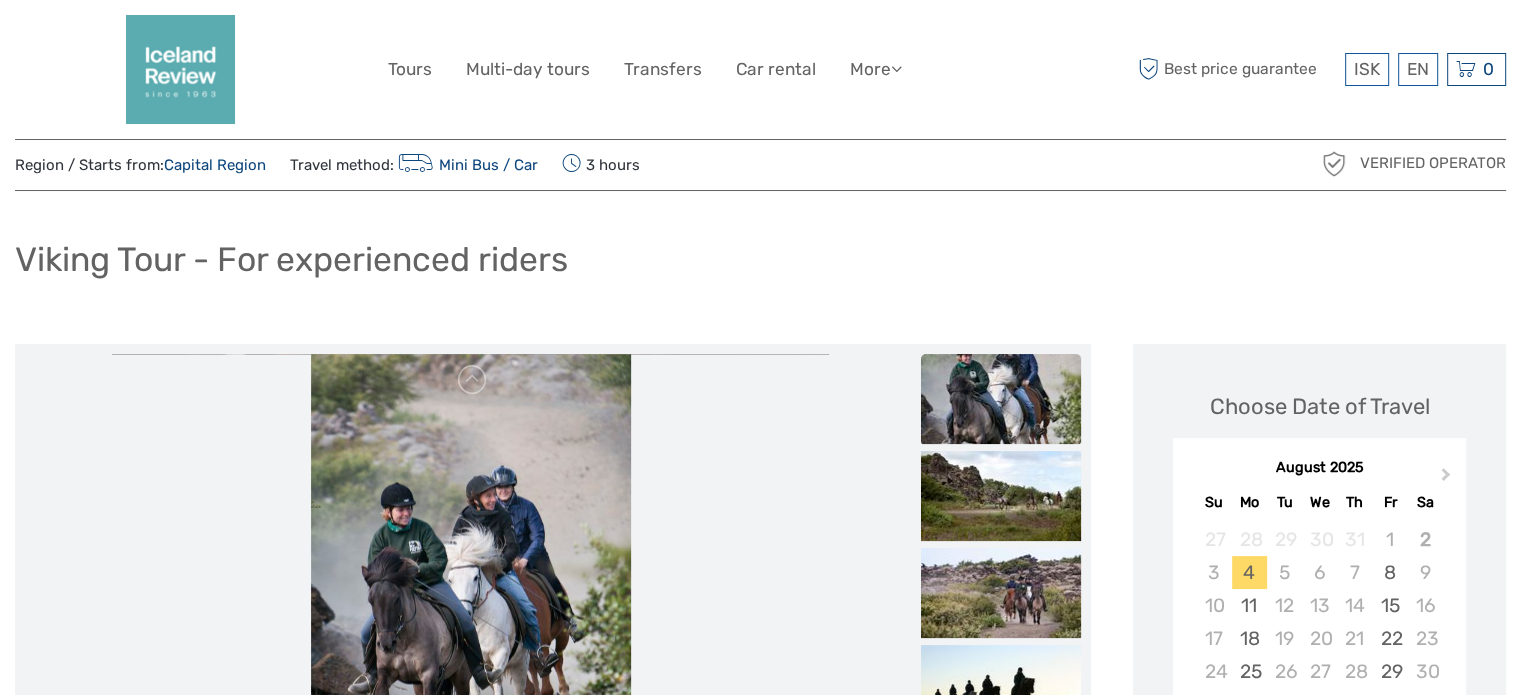 scroll, scrollTop: 100, scrollLeft: 0, axis: vertical 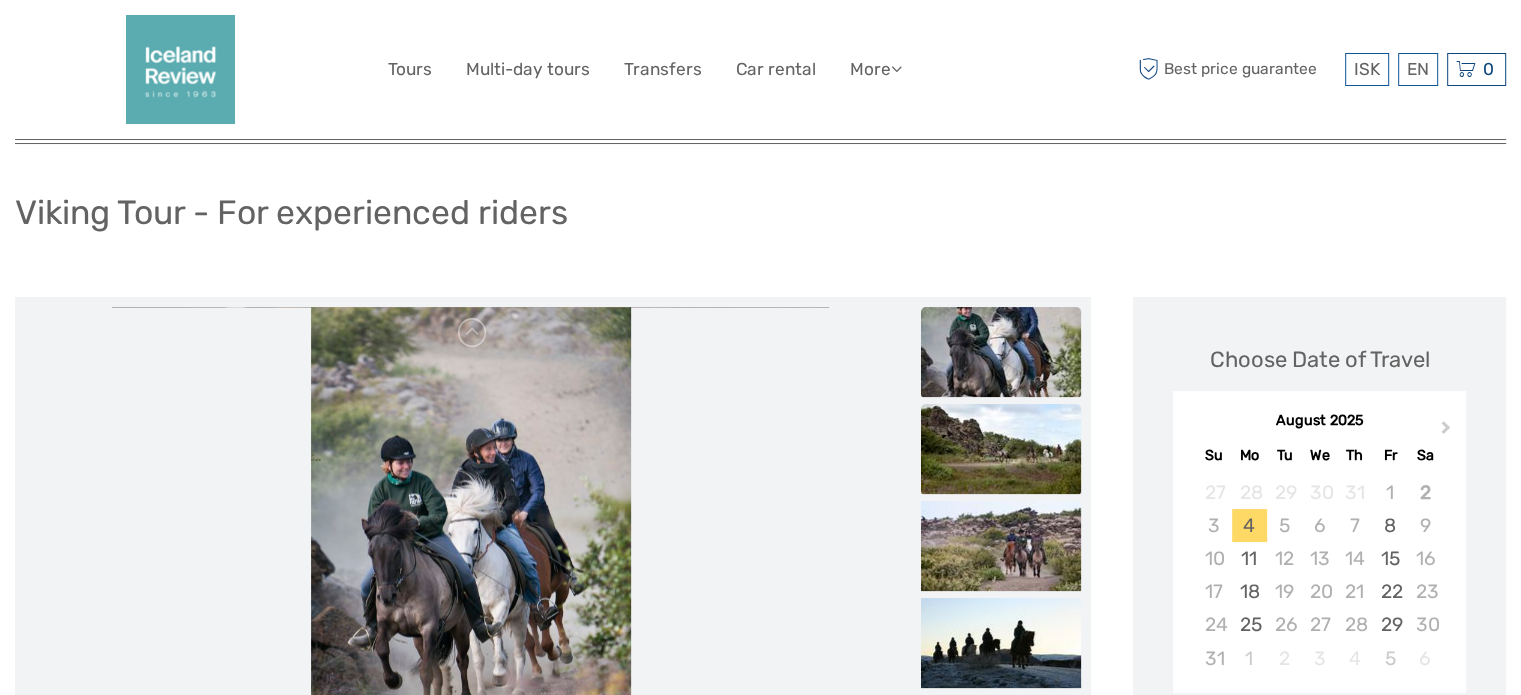 click at bounding box center [1001, 449] 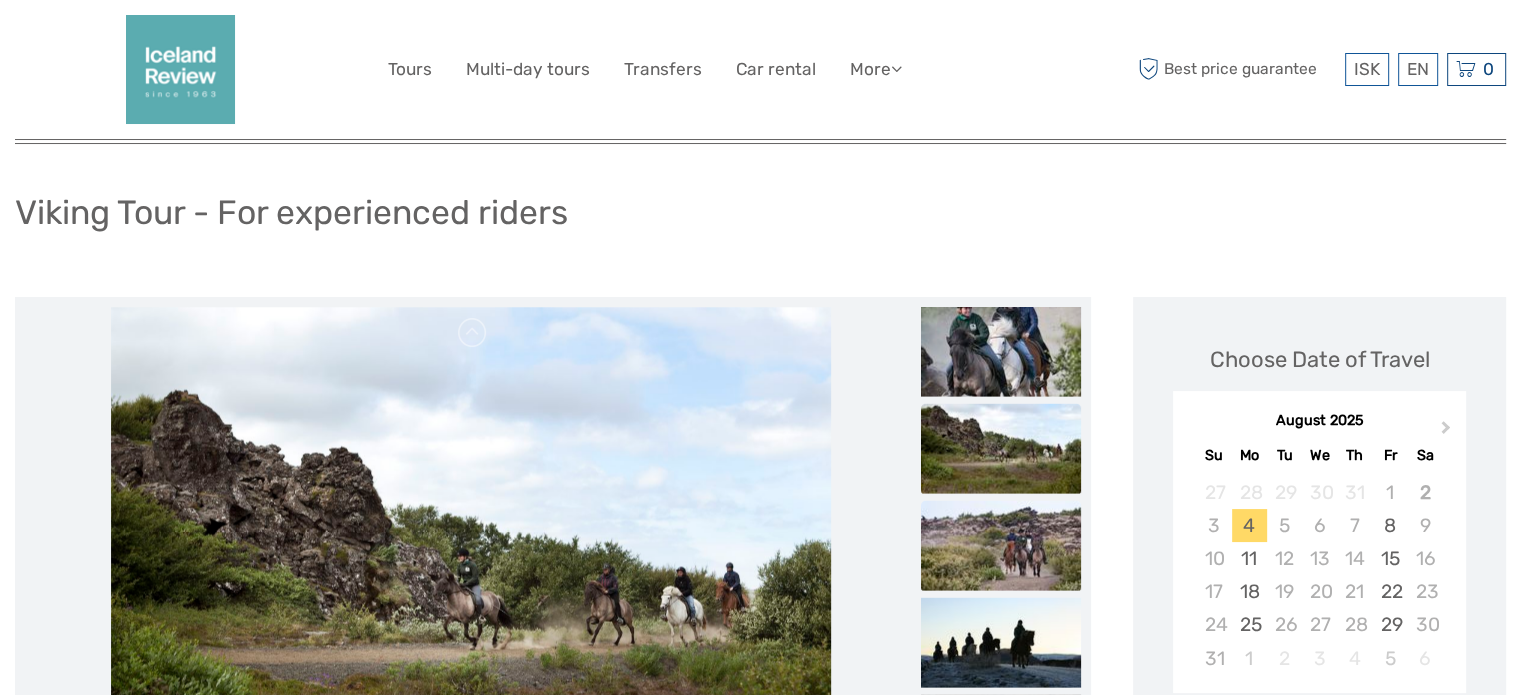 click at bounding box center [1001, 545] 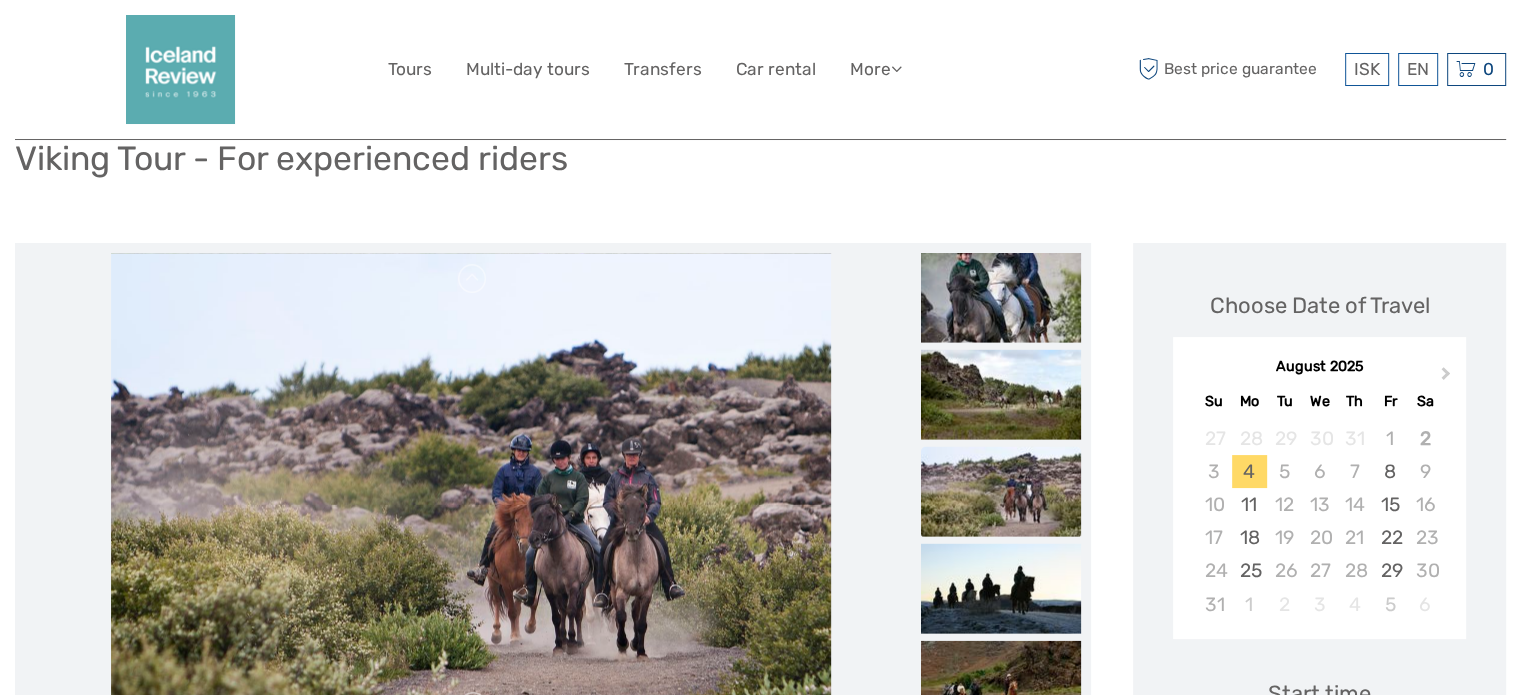 scroll, scrollTop: 200, scrollLeft: 0, axis: vertical 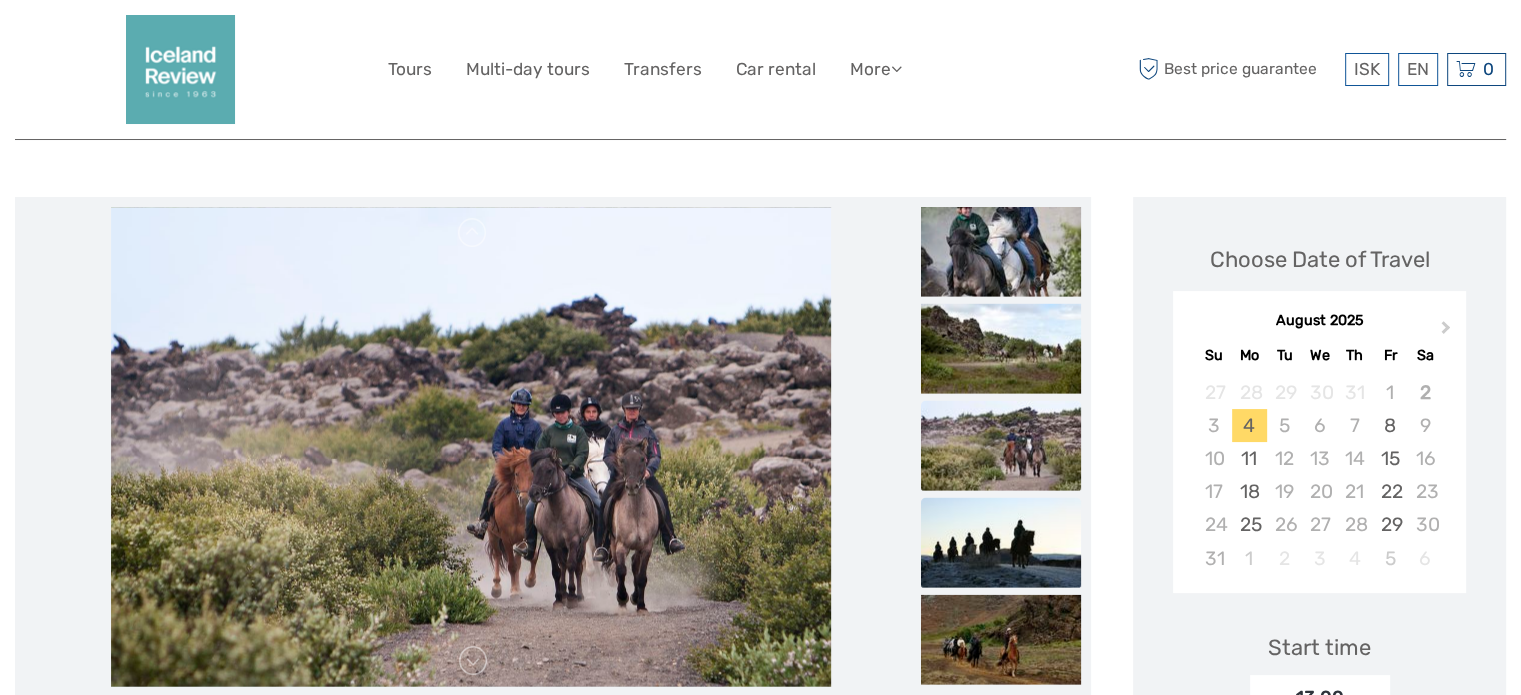 click at bounding box center [1001, 542] 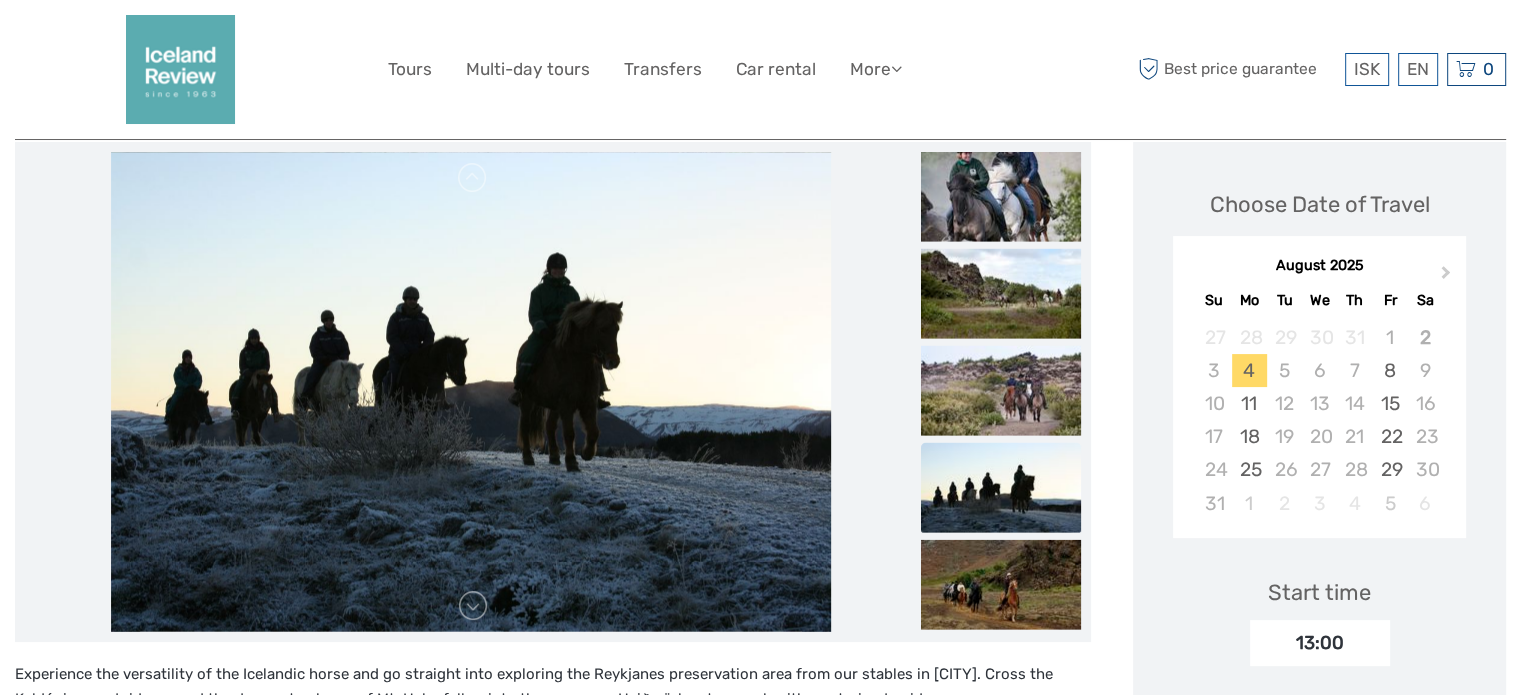 scroll, scrollTop: 300, scrollLeft: 0, axis: vertical 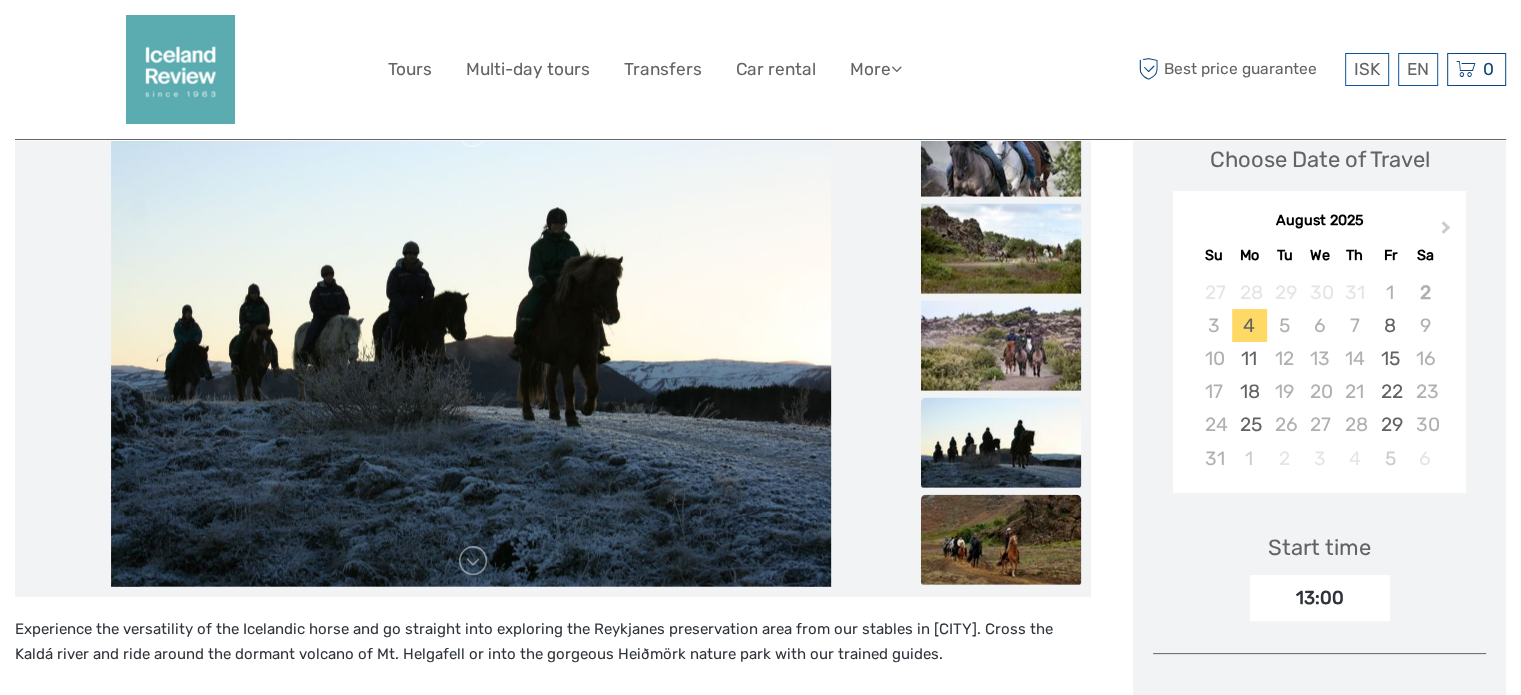 click at bounding box center (1001, 539) 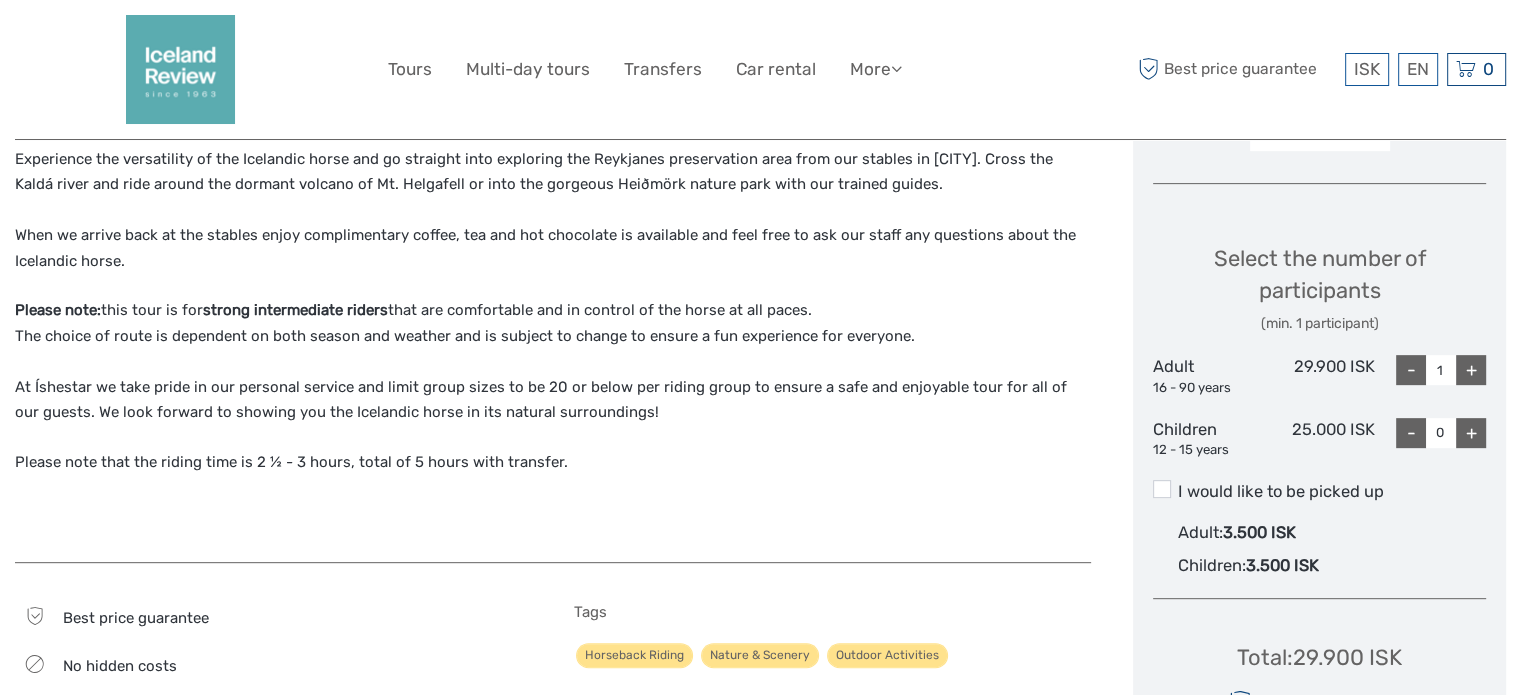 scroll, scrollTop: 900, scrollLeft: 0, axis: vertical 